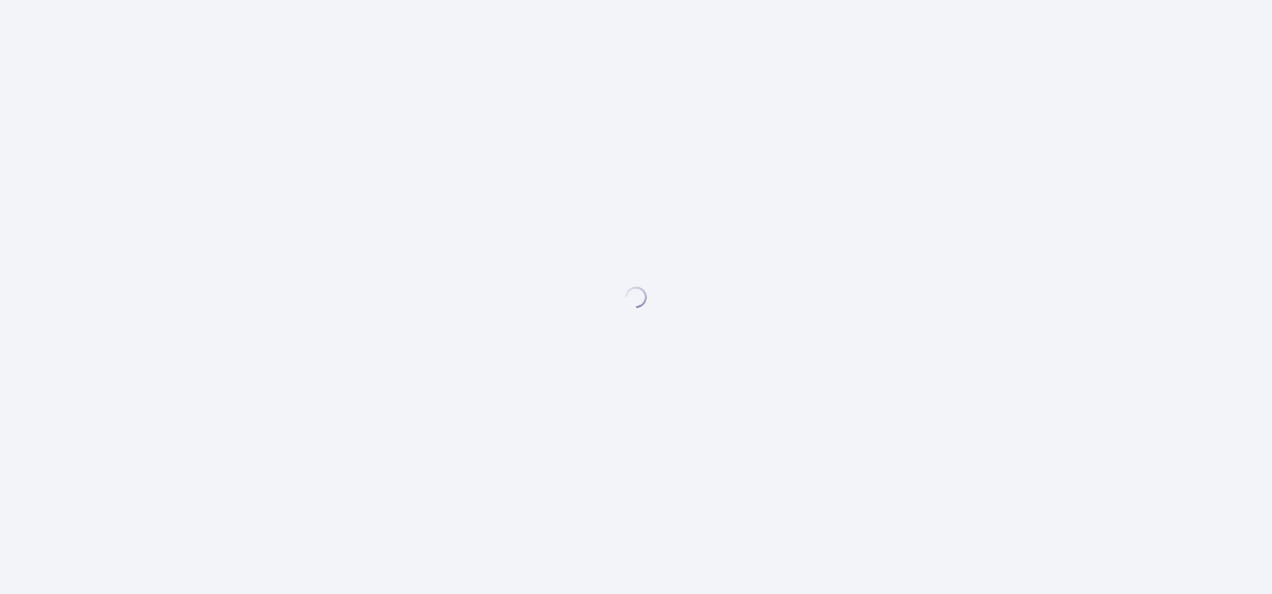 scroll, scrollTop: 0, scrollLeft: 0, axis: both 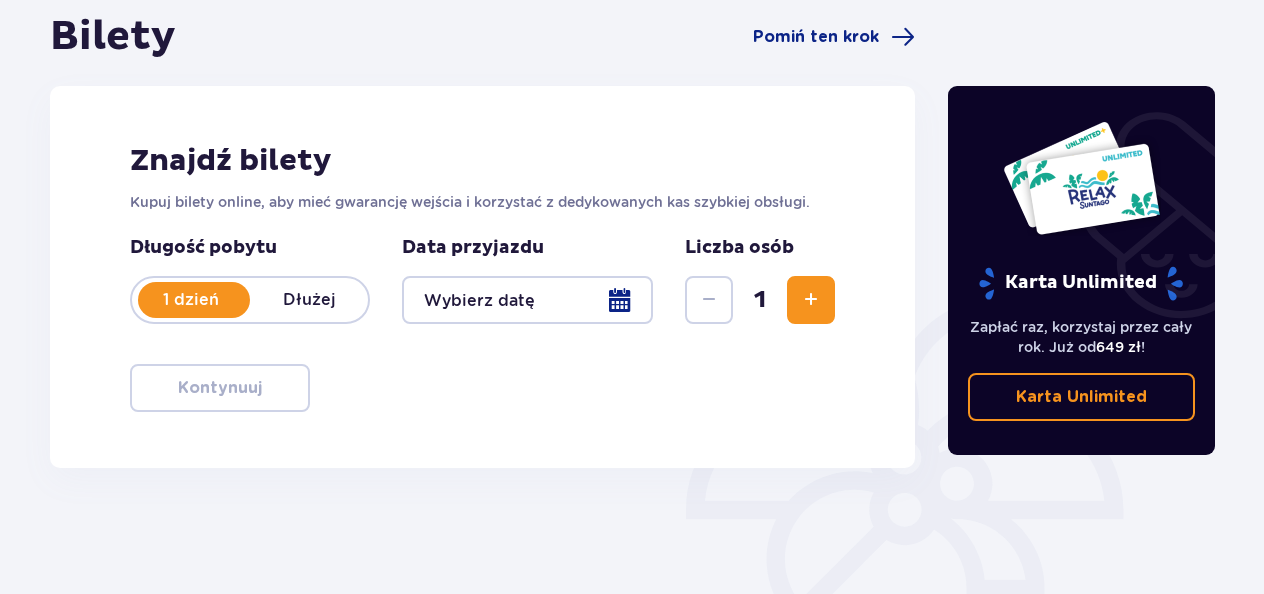 click at bounding box center (527, 300) 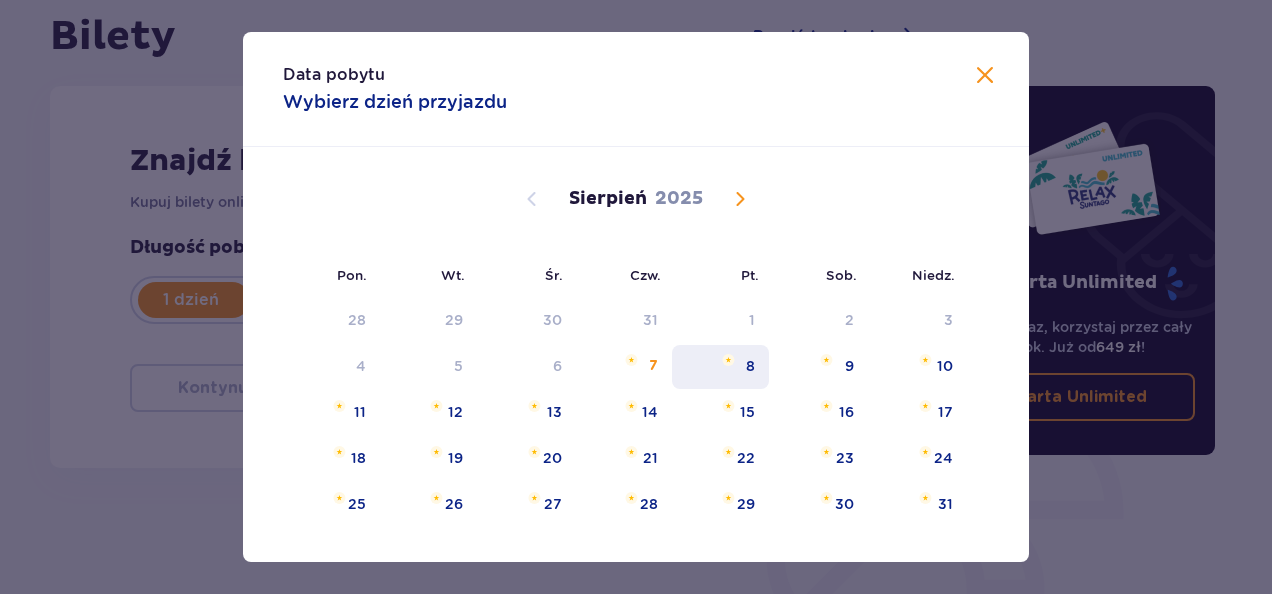 click on "8" at bounding box center (720, 367) 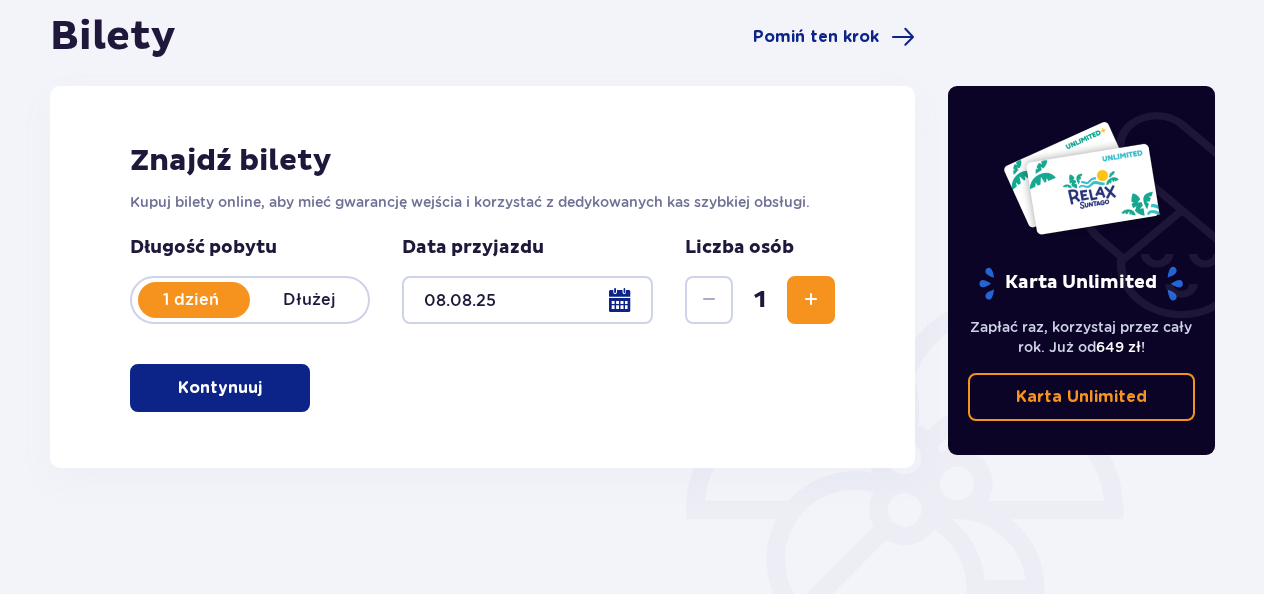 click at bounding box center [811, 300] 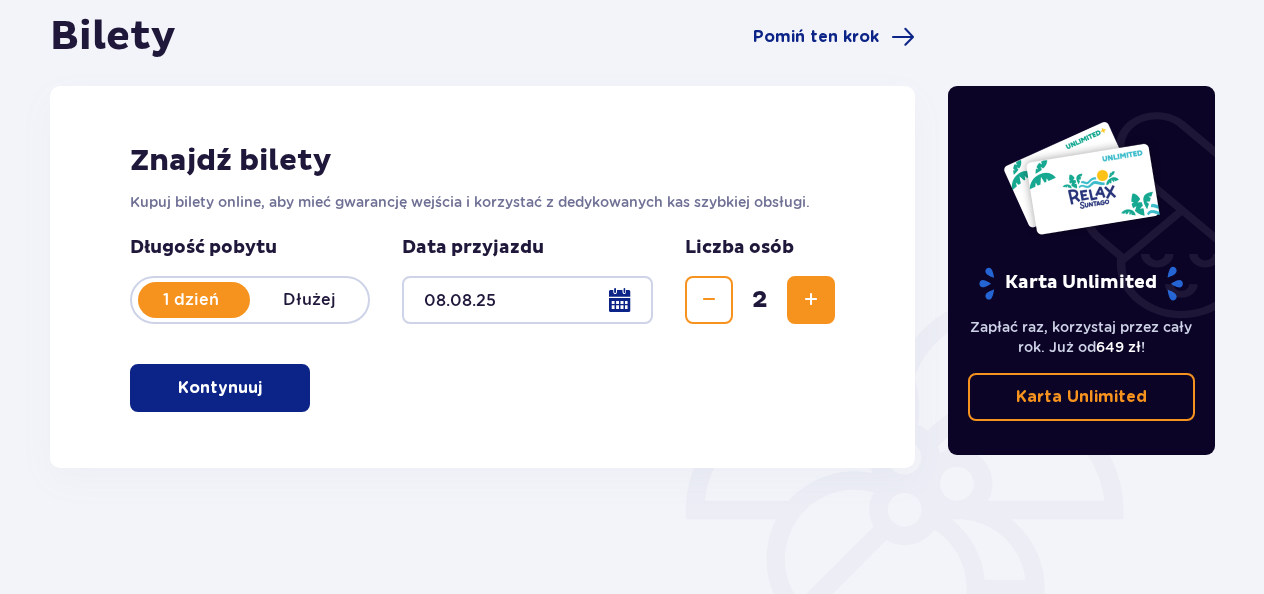 click at bounding box center (811, 300) 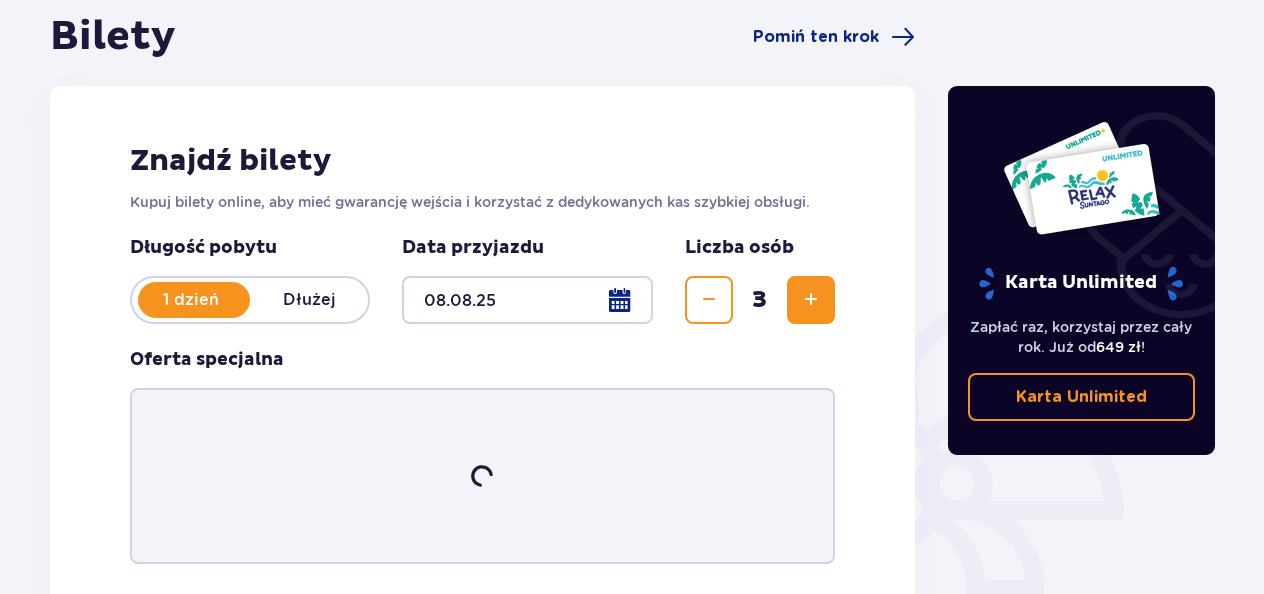 click at bounding box center (811, 300) 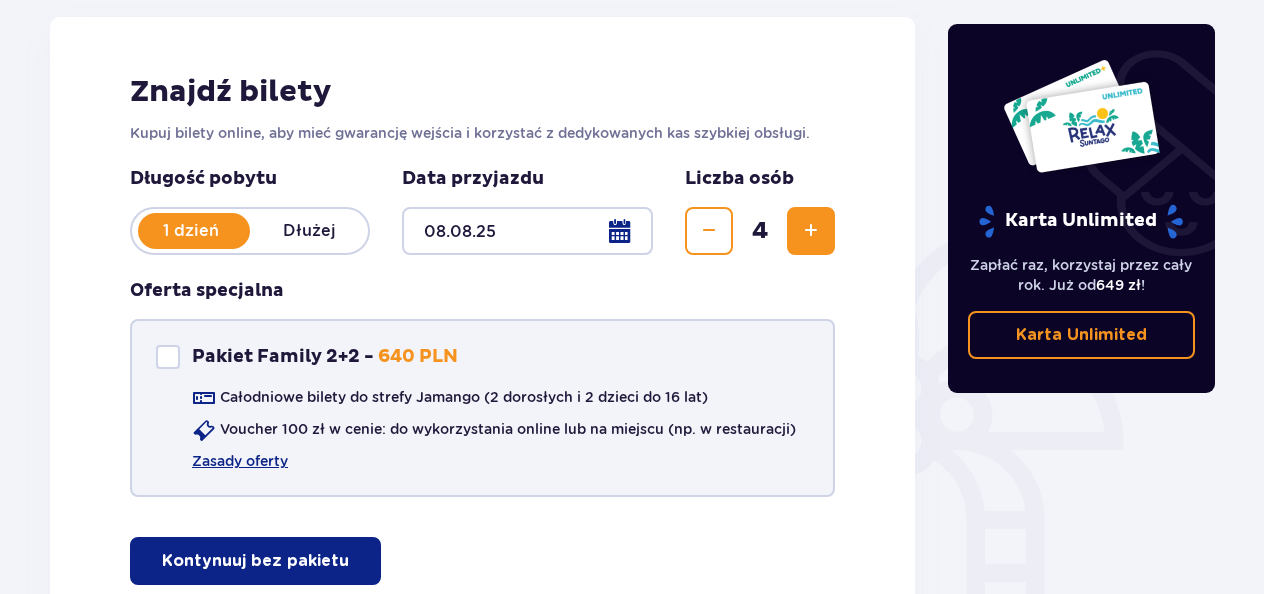 scroll, scrollTop: 300, scrollLeft: 0, axis: vertical 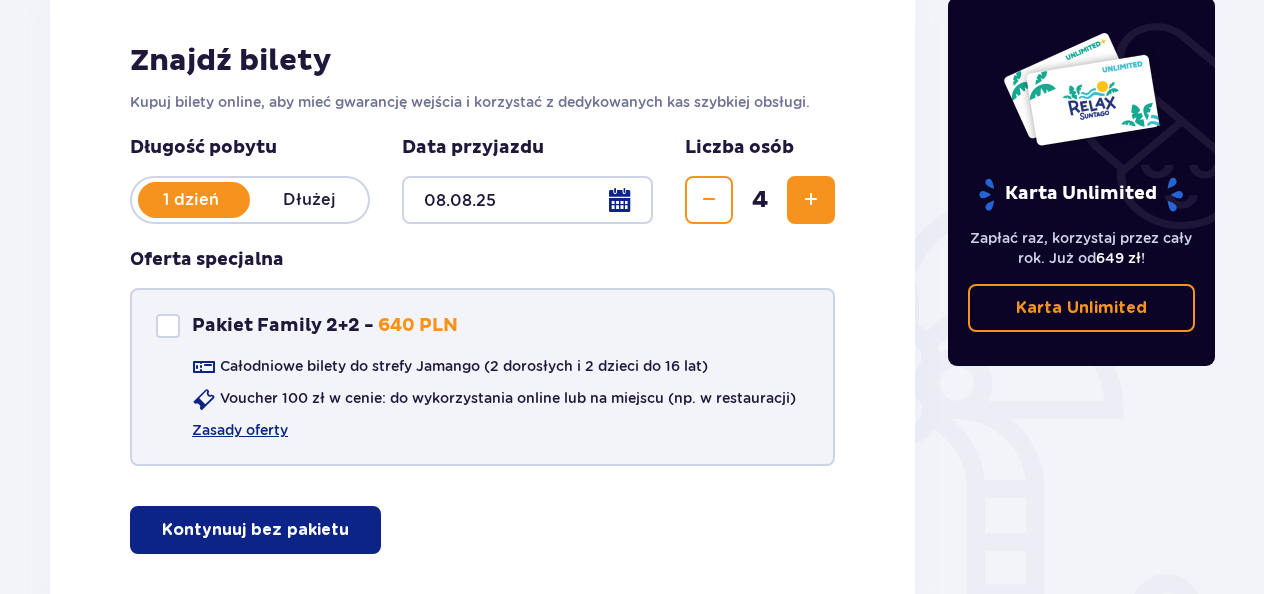 drag, startPoint x: 175, startPoint y: 320, endPoint x: 200, endPoint y: 327, distance: 25.96151 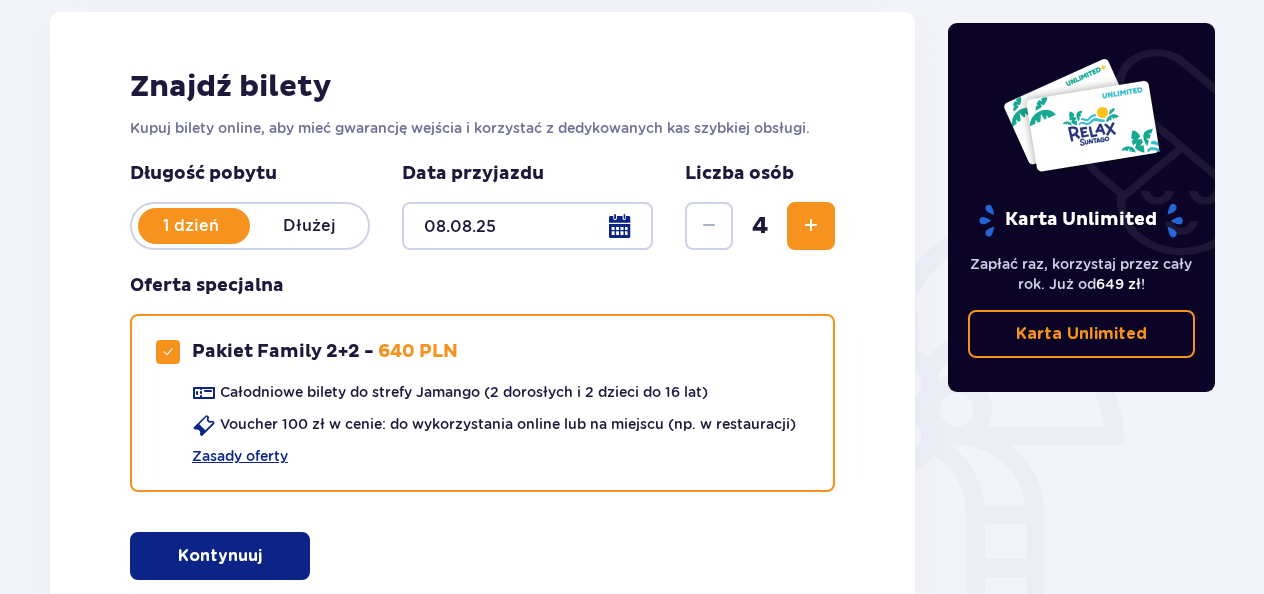 scroll, scrollTop: 136, scrollLeft: 0, axis: vertical 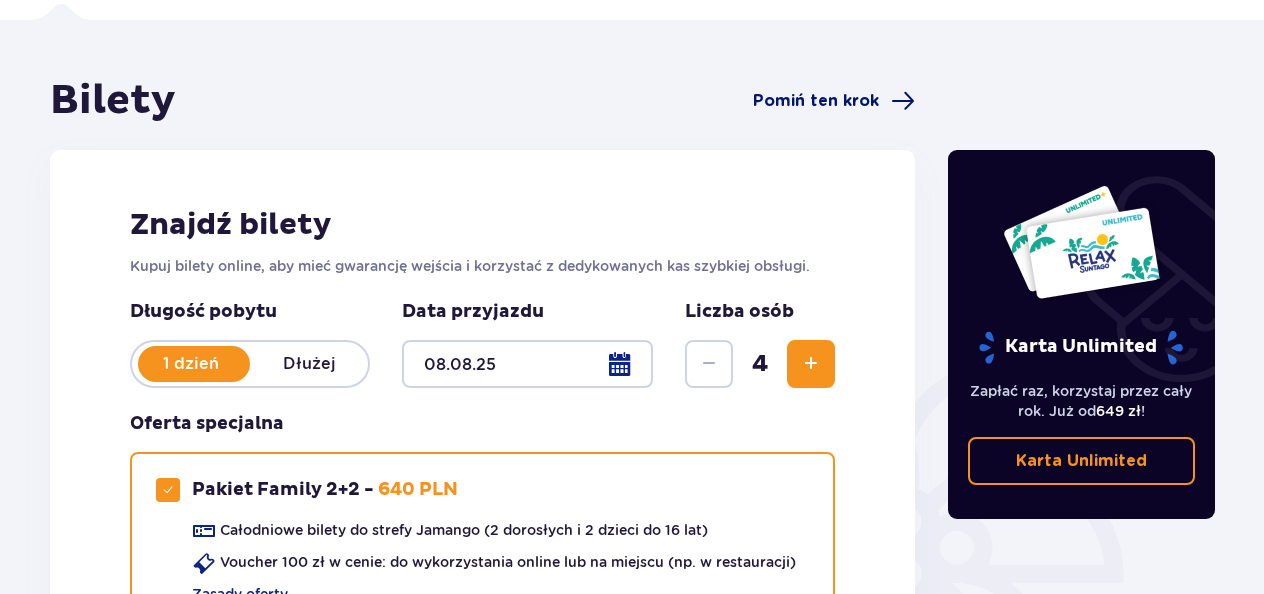click on "Pomiń ten krok" at bounding box center [816, 101] 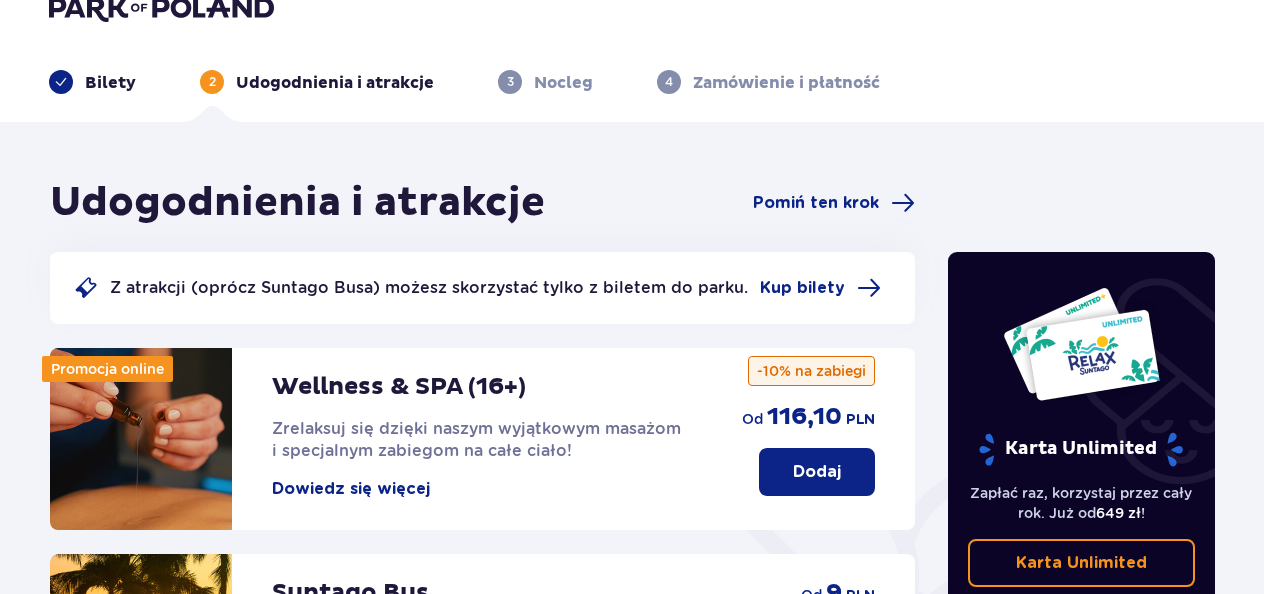 scroll, scrollTop: 0, scrollLeft: 0, axis: both 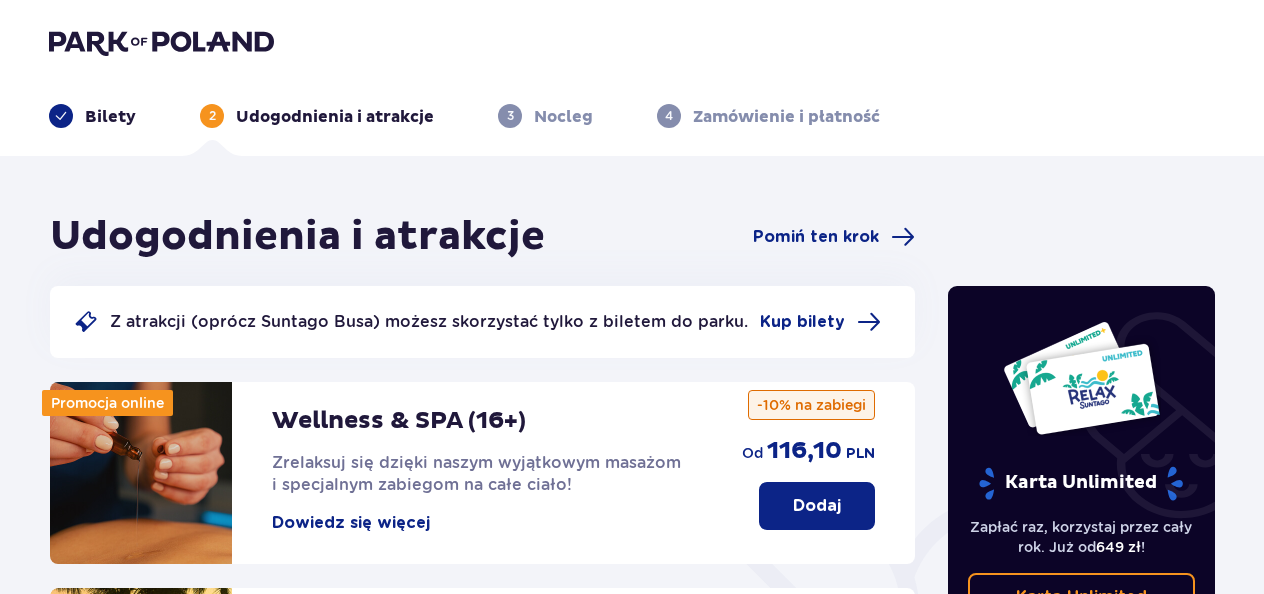 click on "Udogodnienia i atrakcje Pomiń ten krok" at bounding box center [482, 237] 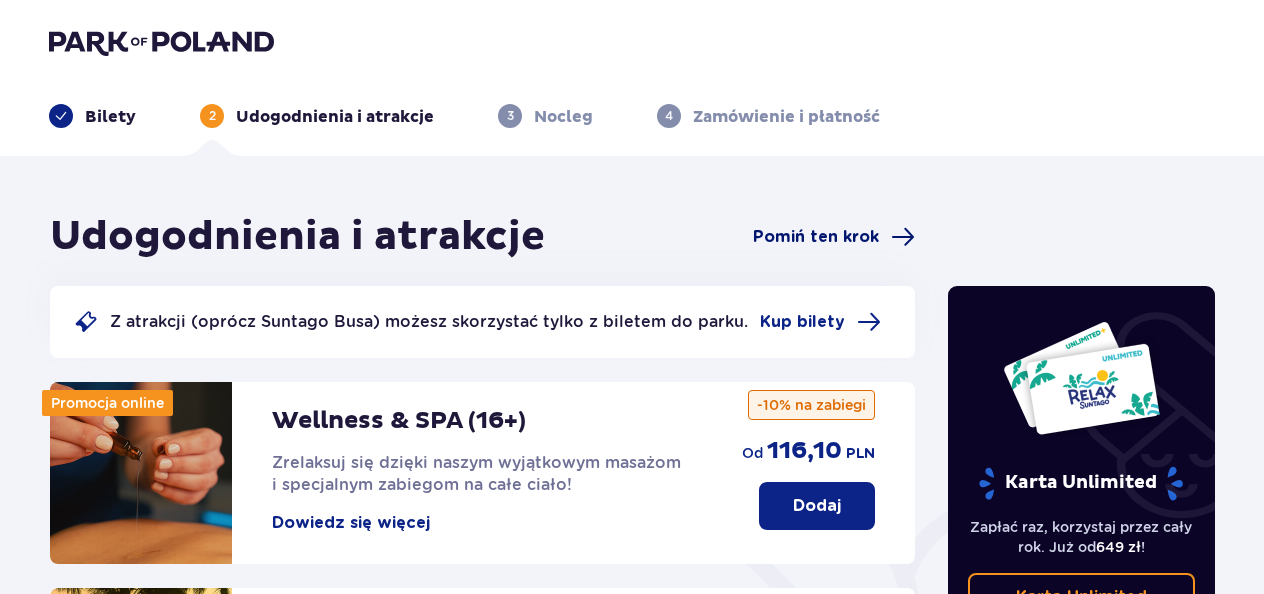 click on "Pomiń ten krok" at bounding box center (816, 237) 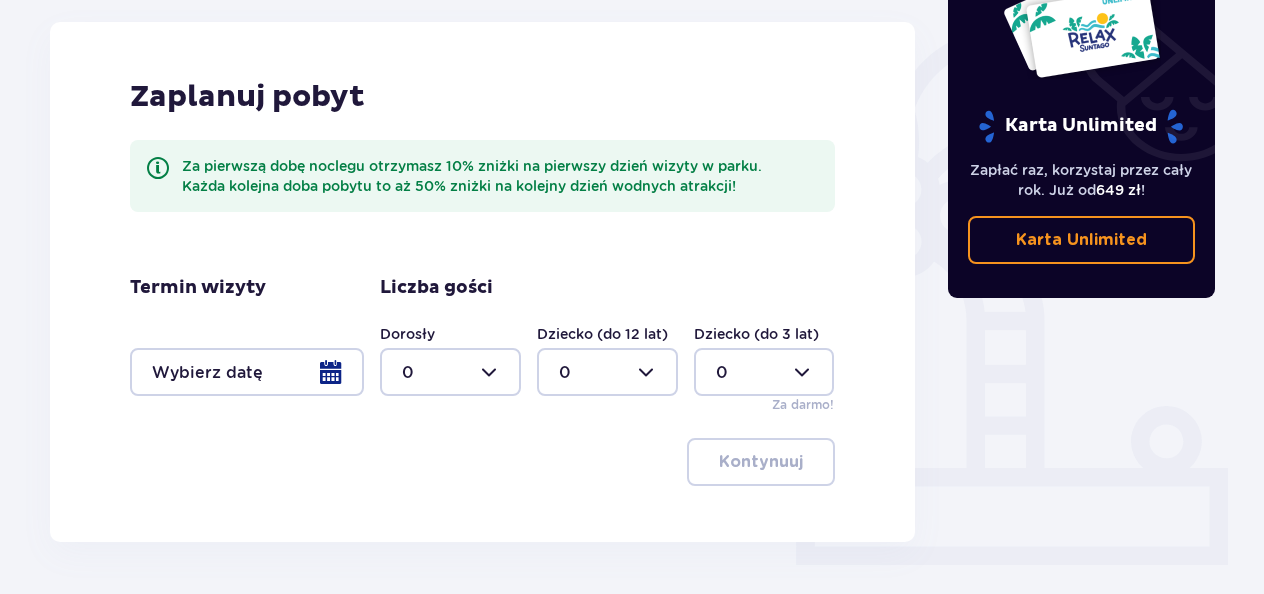 scroll, scrollTop: 500, scrollLeft: 0, axis: vertical 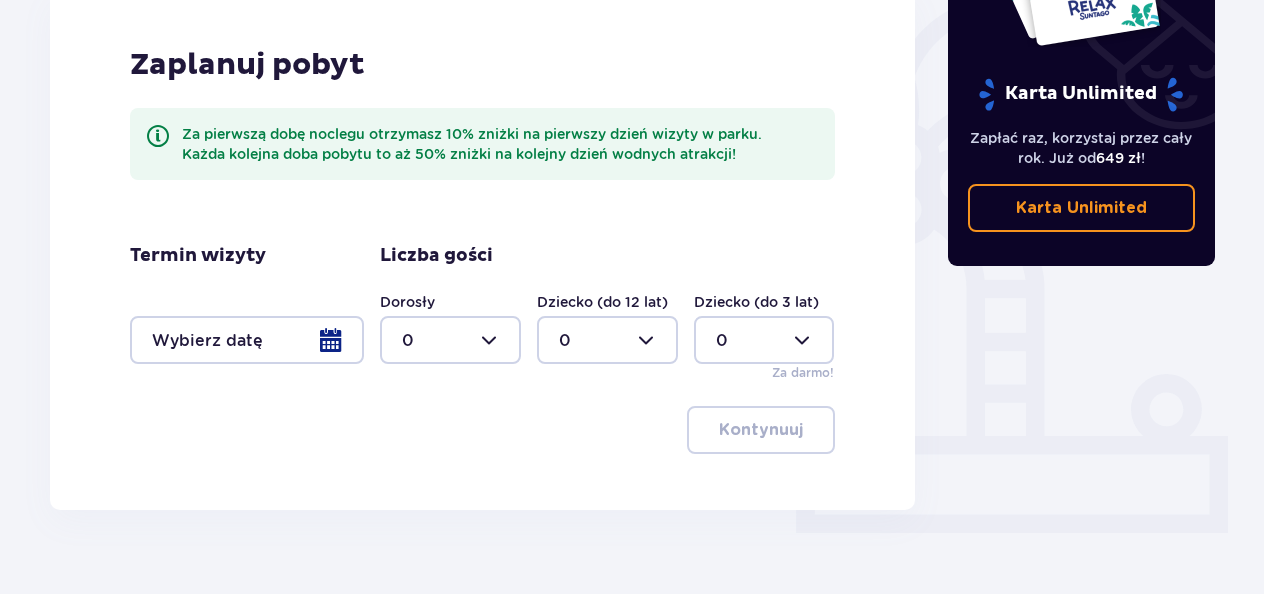 click at bounding box center [247, 340] 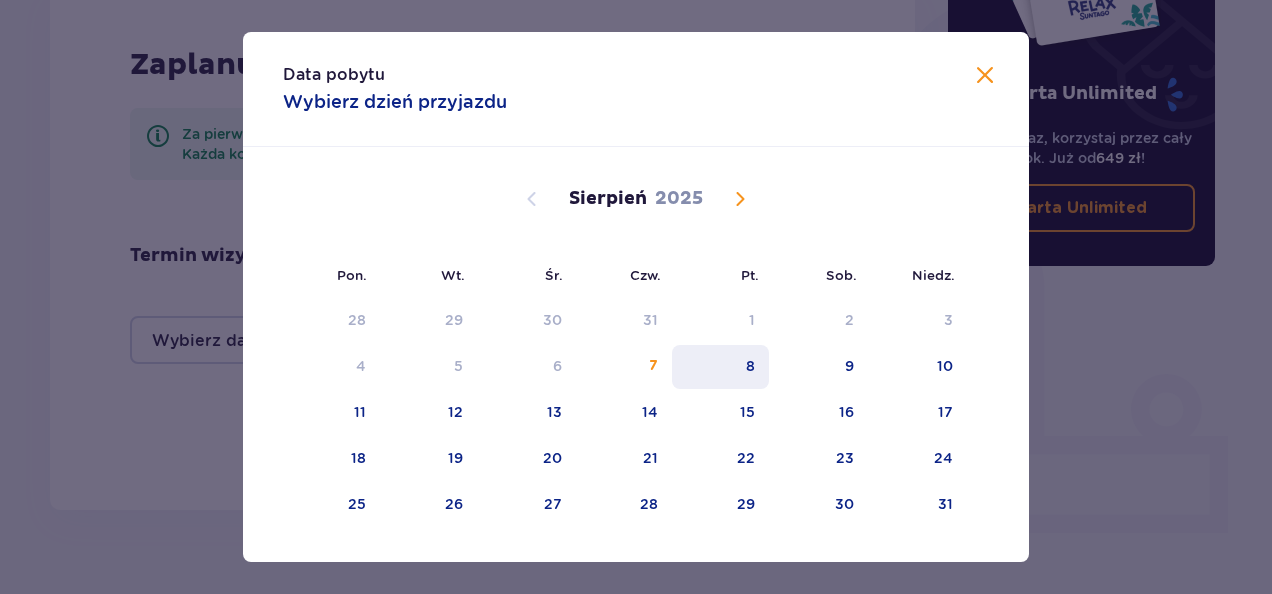 click on "8" at bounding box center [720, 367] 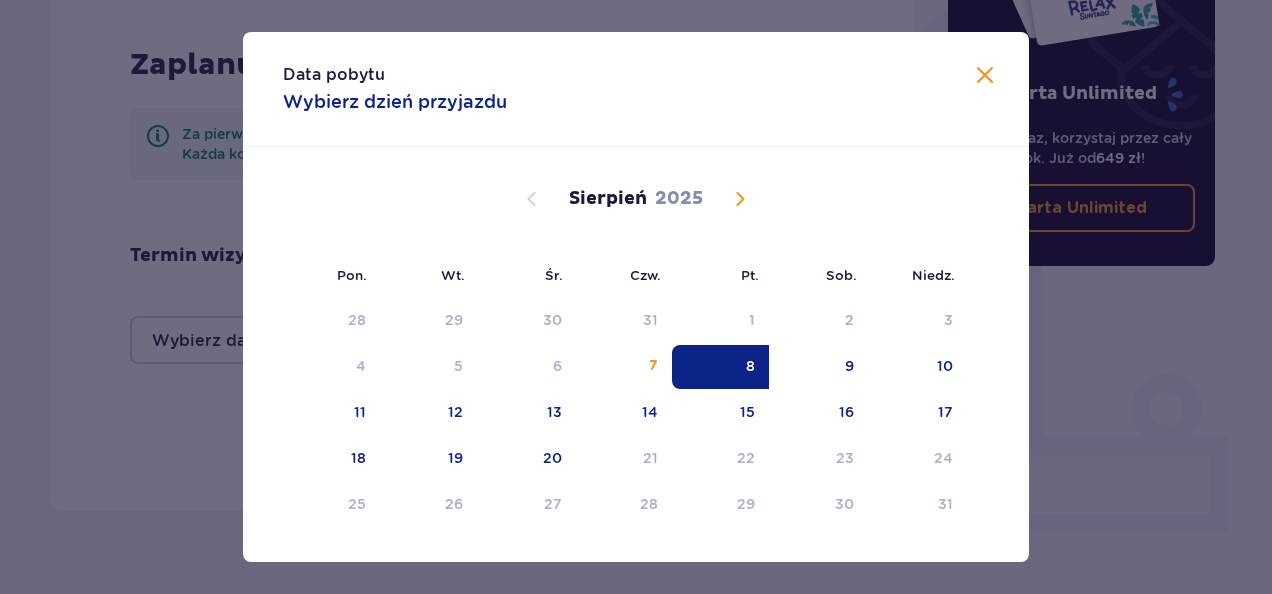 click on "Data pobytu Wybierz dzień przyjazdu" at bounding box center (636, 89) 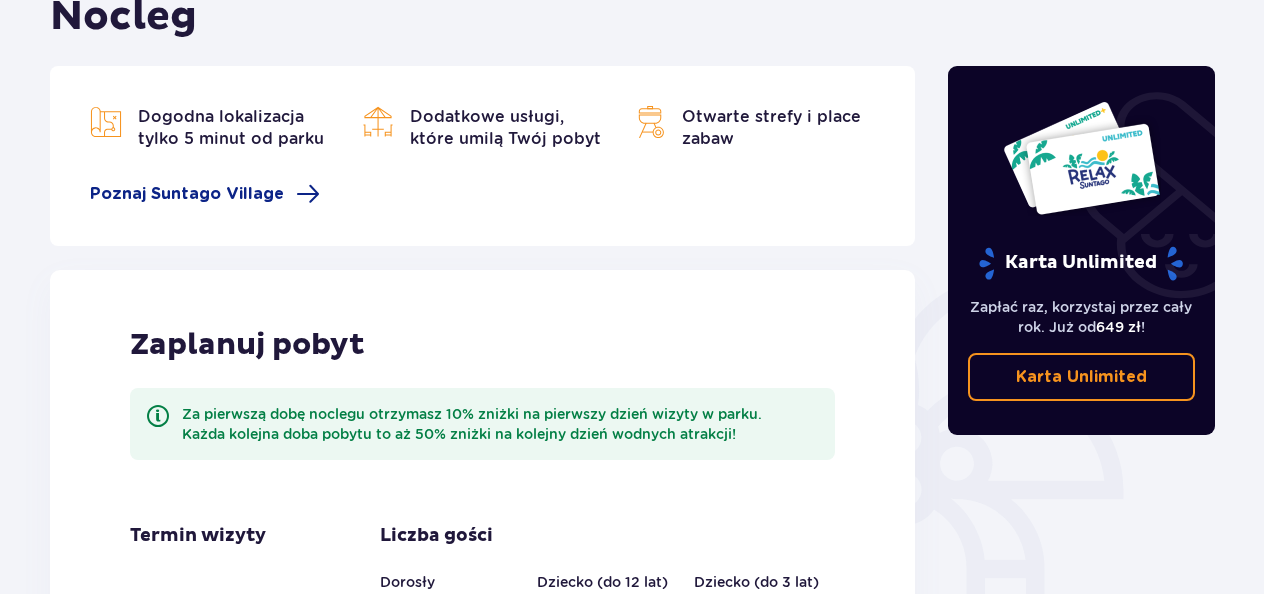 scroll, scrollTop: 0, scrollLeft: 0, axis: both 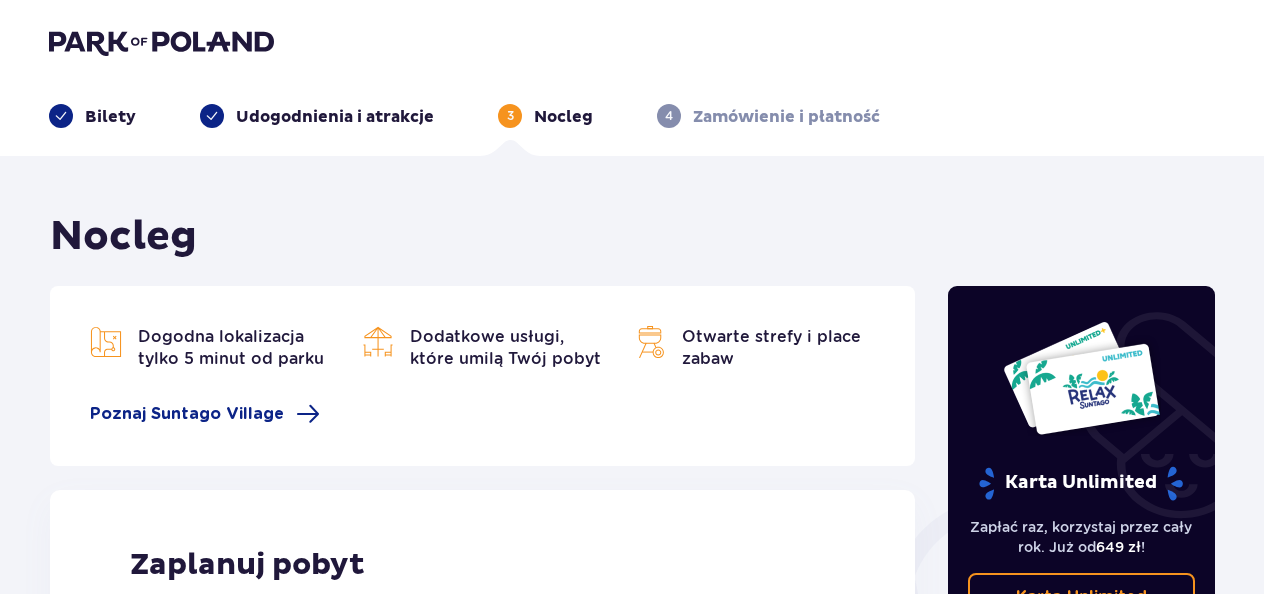 click on "Bilety" at bounding box center (110, 117) 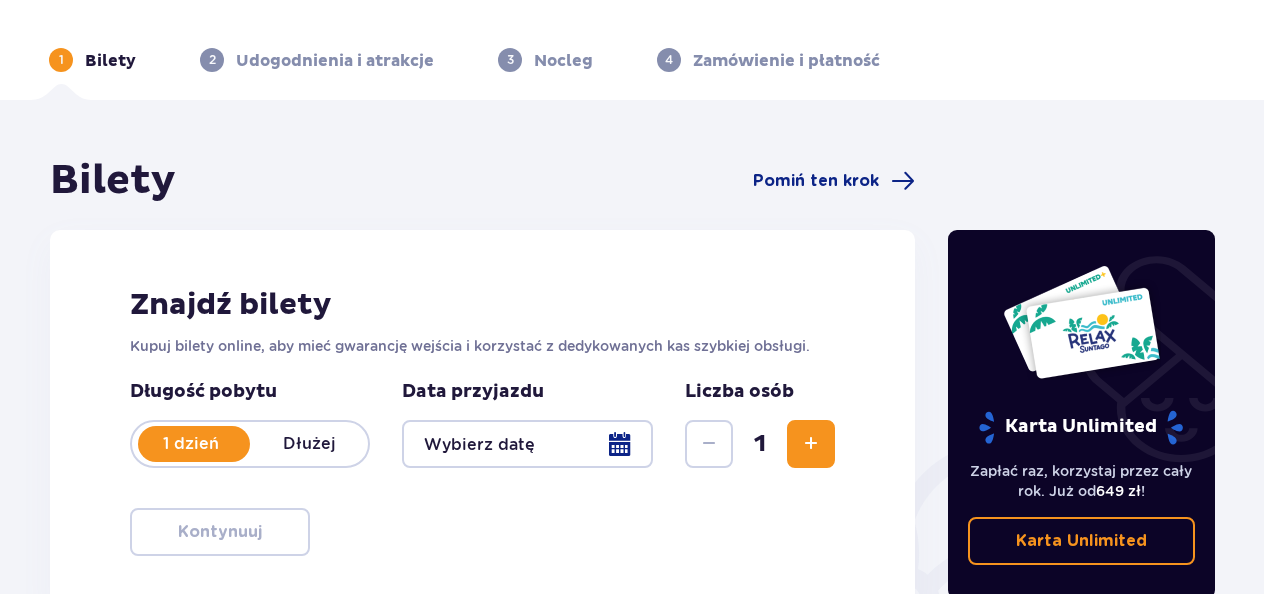 scroll, scrollTop: 100, scrollLeft: 0, axis: vertical 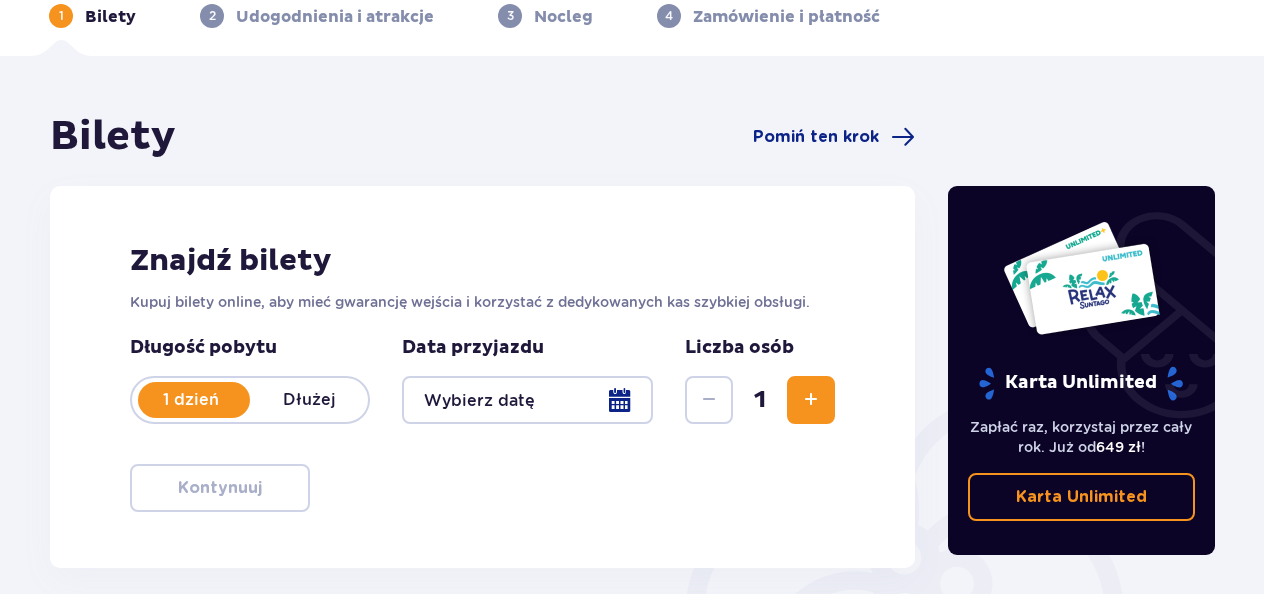 click on "Dłużej" at bounding box center (309, 400) 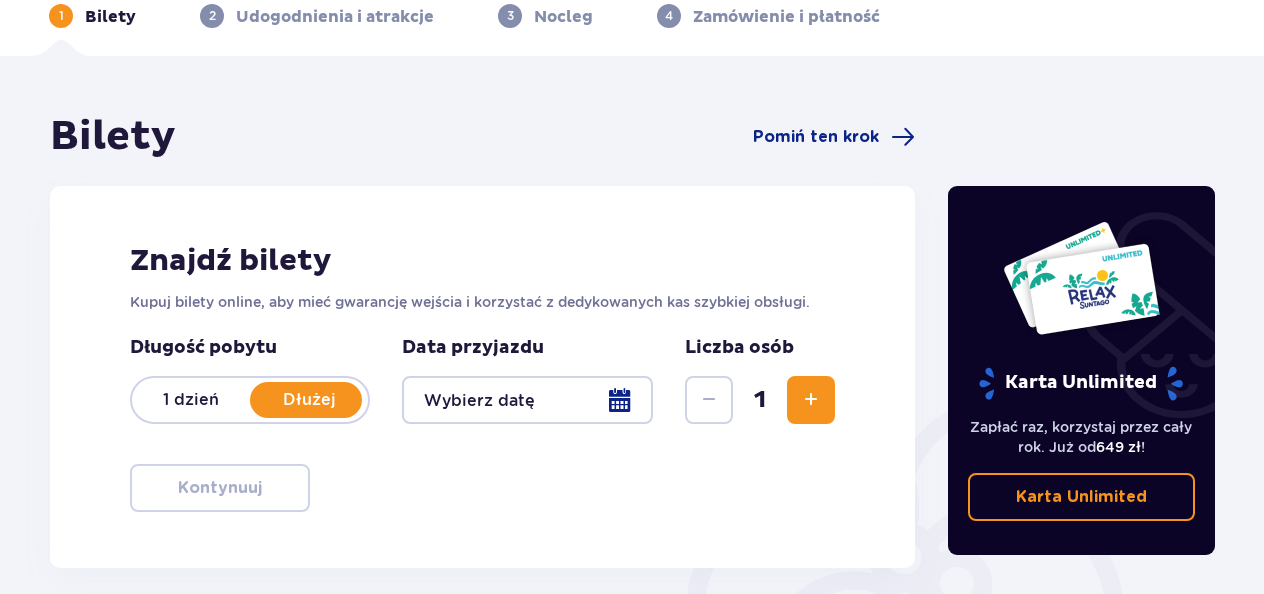 click on "1 dzień" at bounding box center (191, 400) 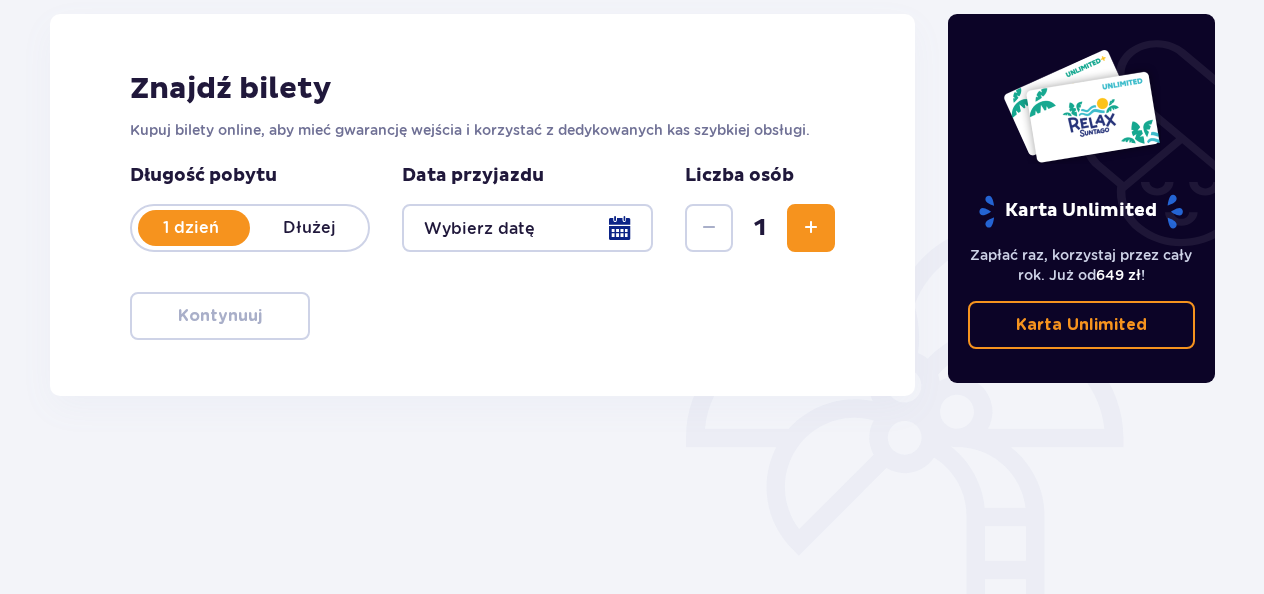 scroll, scrollTop: 0, scrollLeft: 0, axis: both 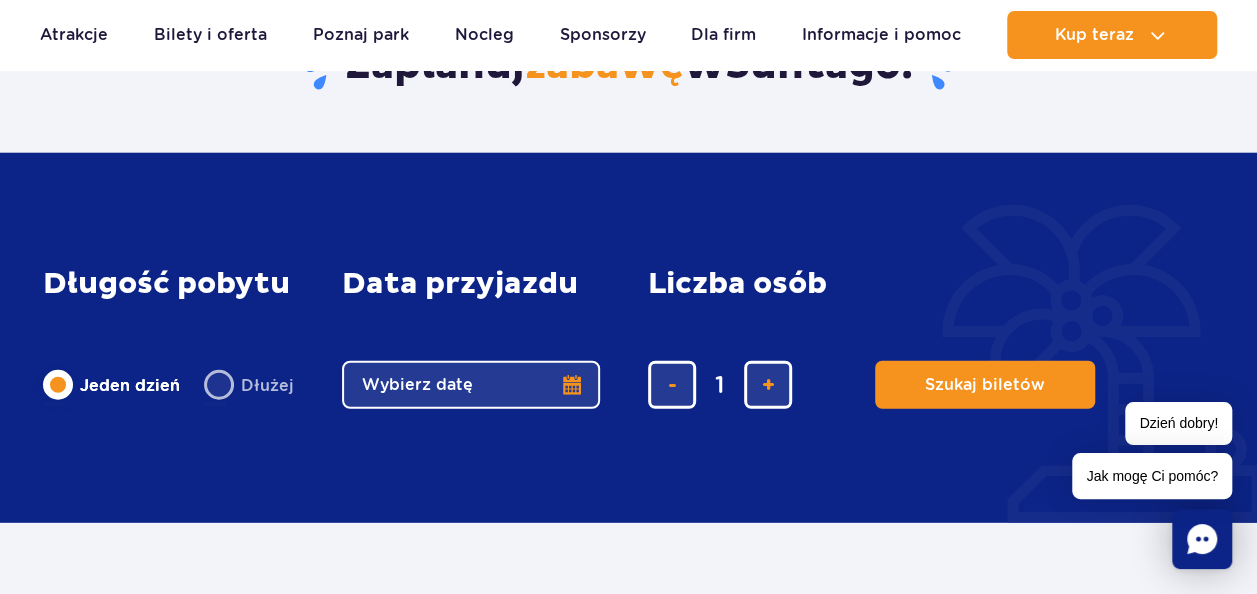 click on "Wybierz datę" at bounding box center [471, 385] 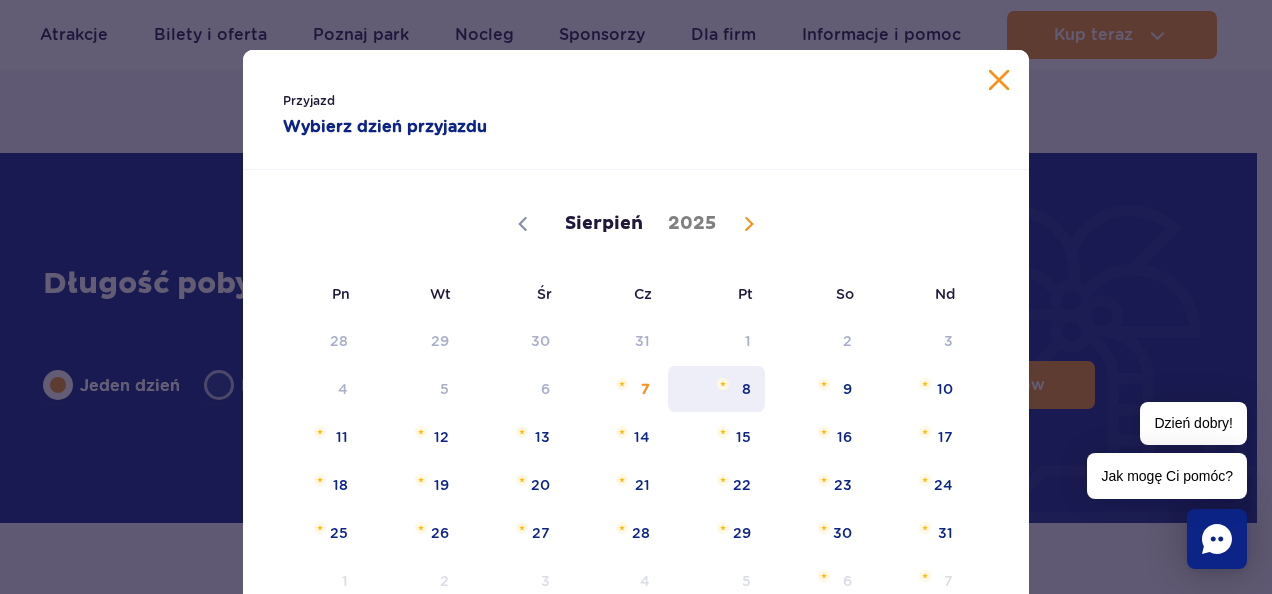 click on "8" at bounding box center [716, 389] 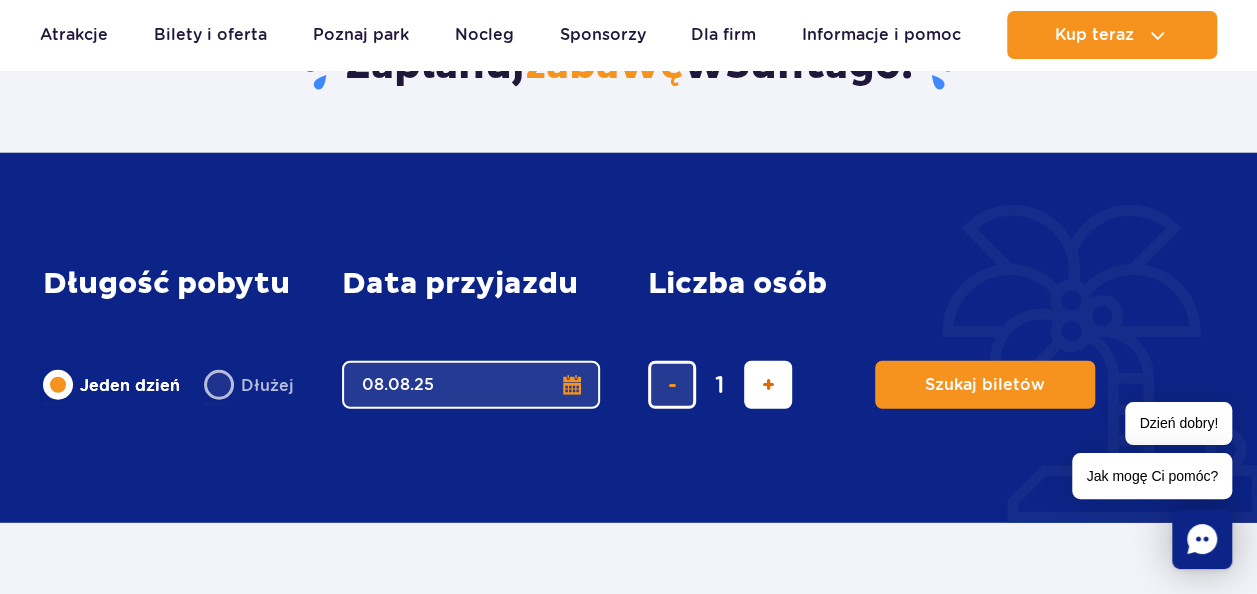 click at bounding box center (768, 385) 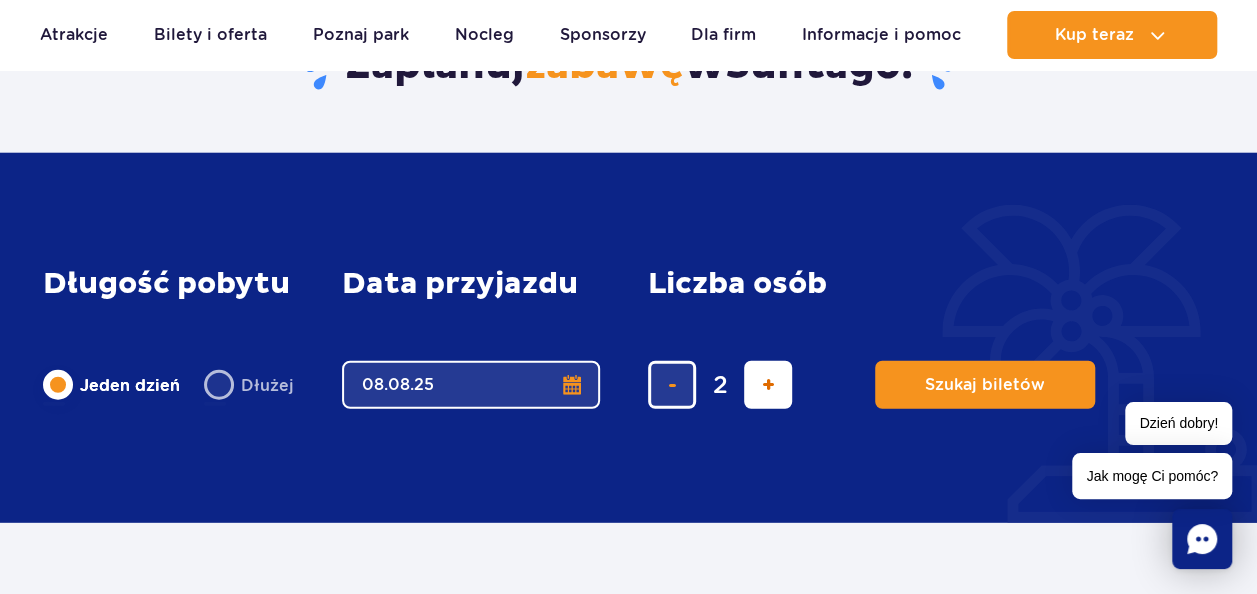 click at bounding box center (768, 385) 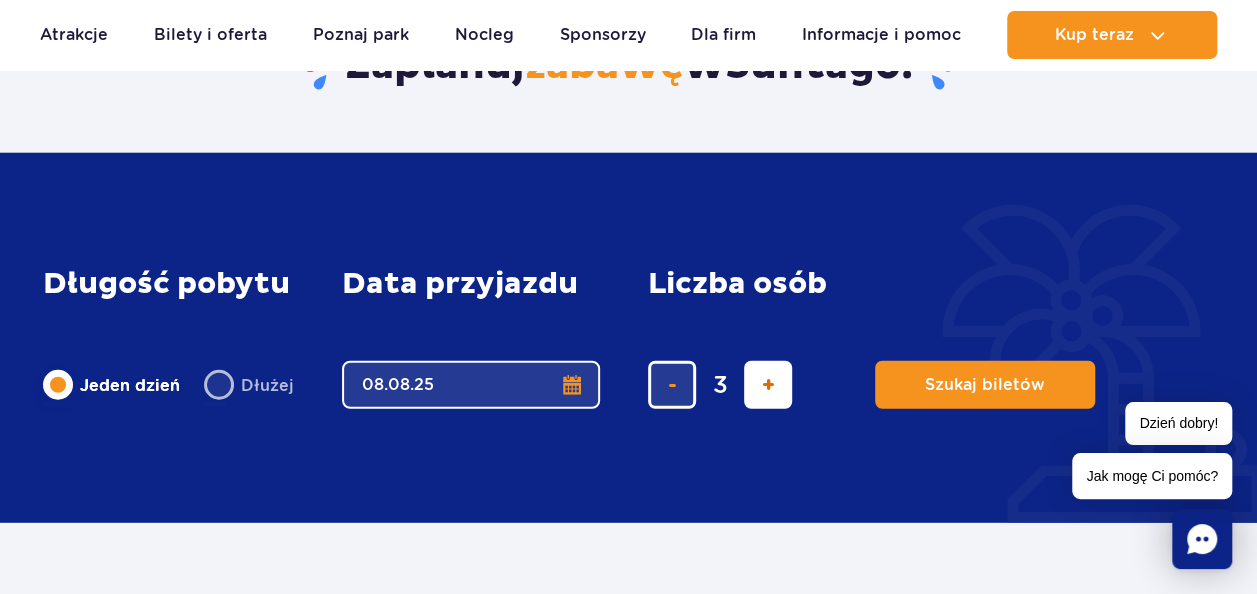 click at bounding box center [768, 385] 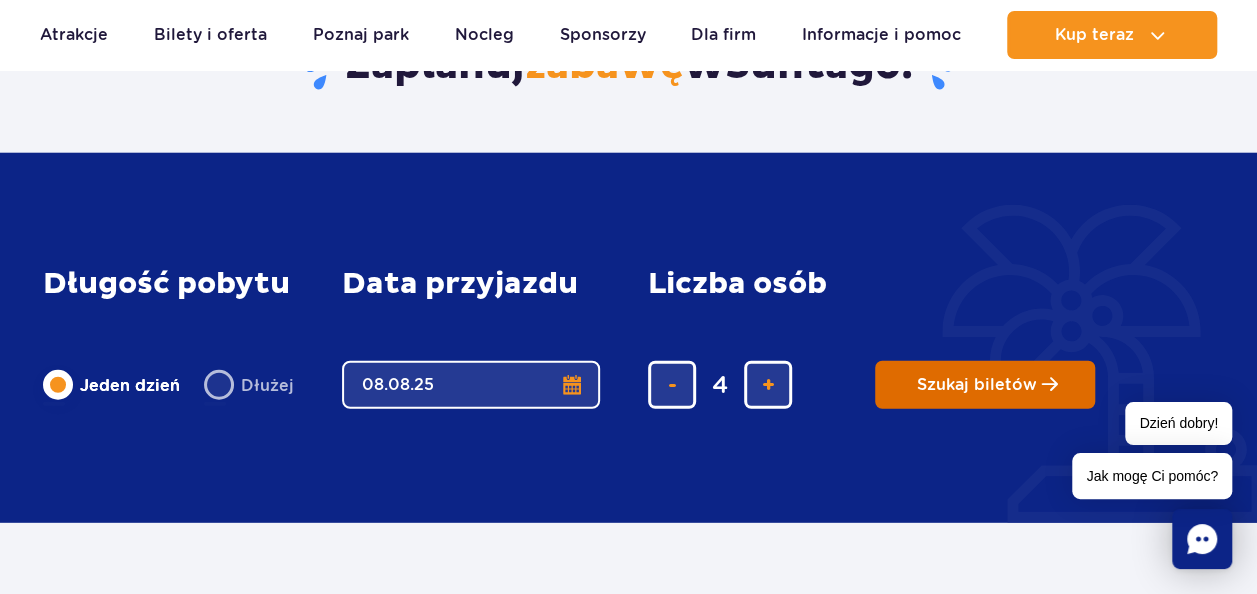 click on "Szukaj biletów" at bounding box center (977, 385) 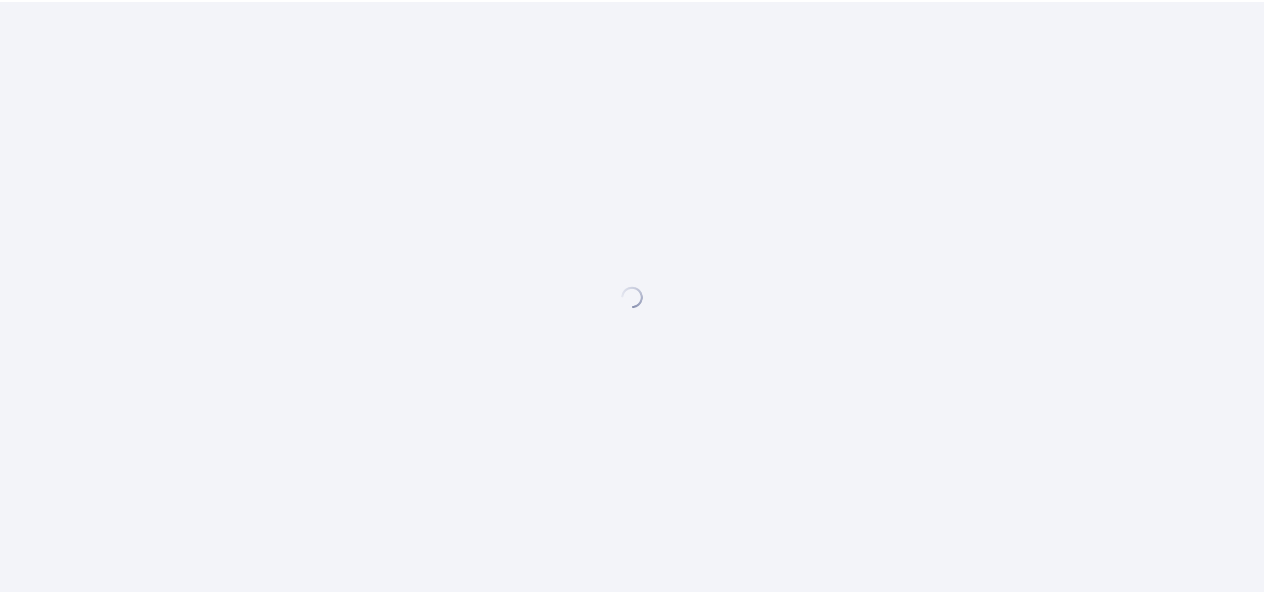 scroll, scrollTop: 0, scrollLeft: 0, axis: both 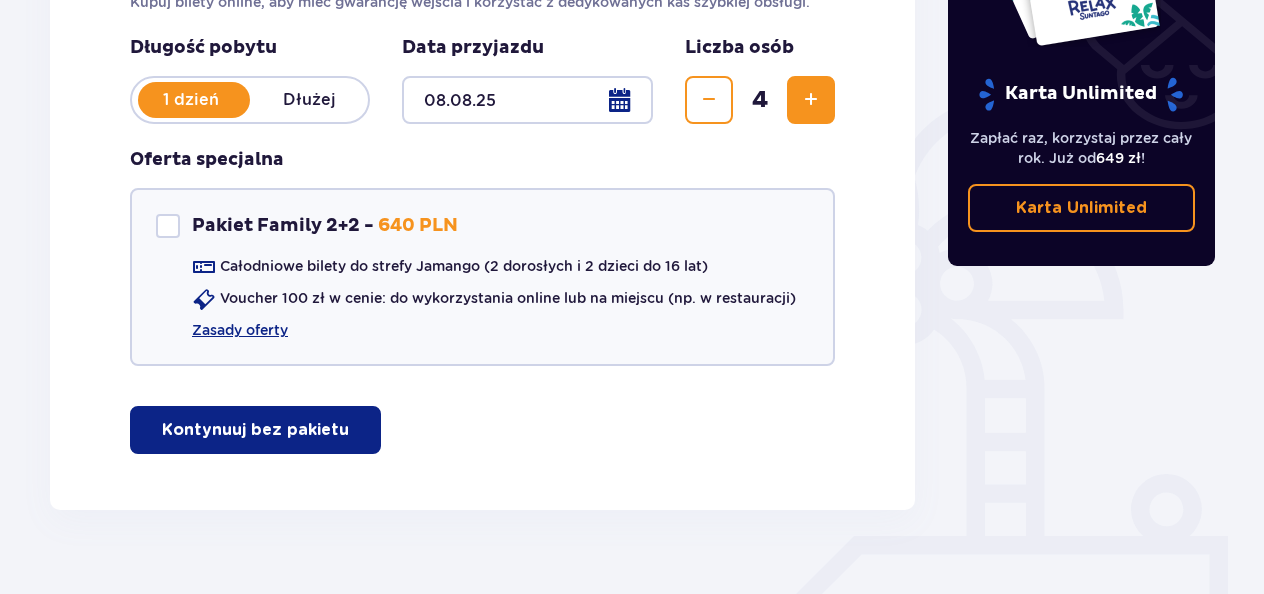 click on "Kontynuuj bez pakietu" at bounding box center [255, 430] 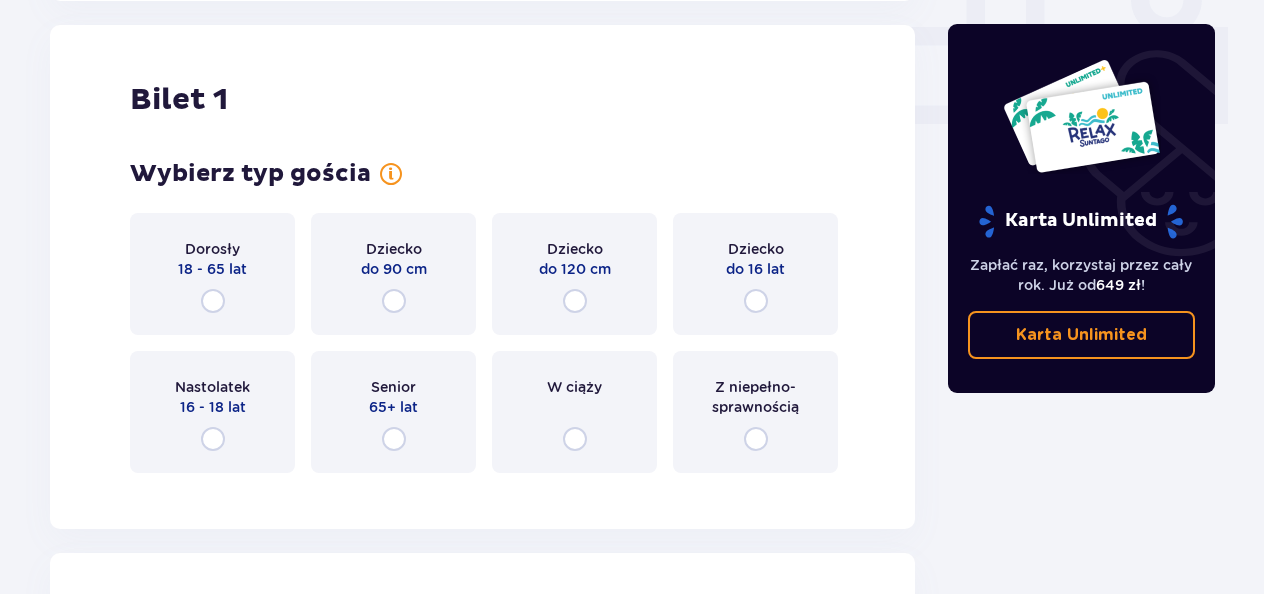 scroll, scrollTop: 910, scrollLeft: 0, axis: vertical 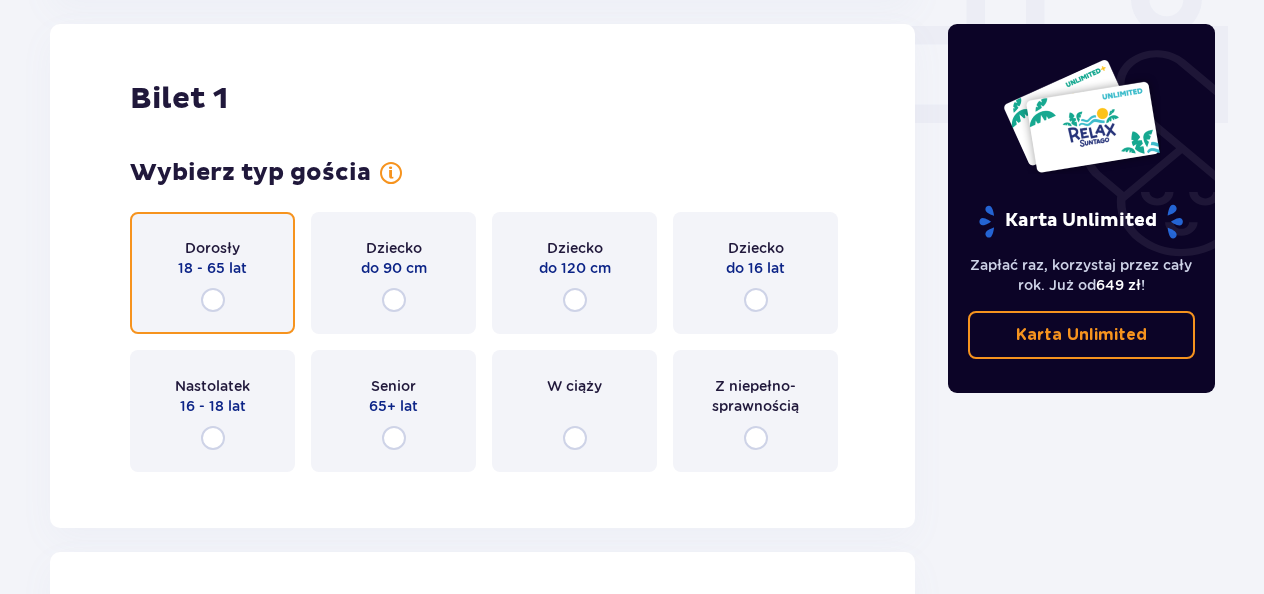 click at bounding box center (213, 300) 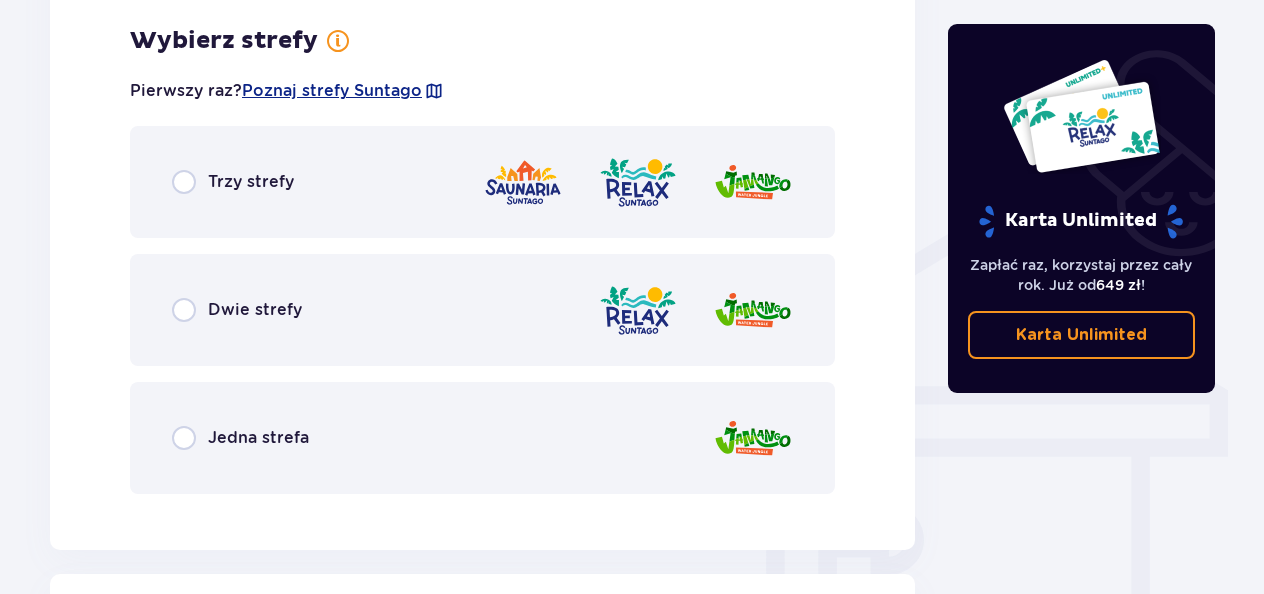 scroll, scrollTop: 1398, scrollLeft: 0, axis: vertical 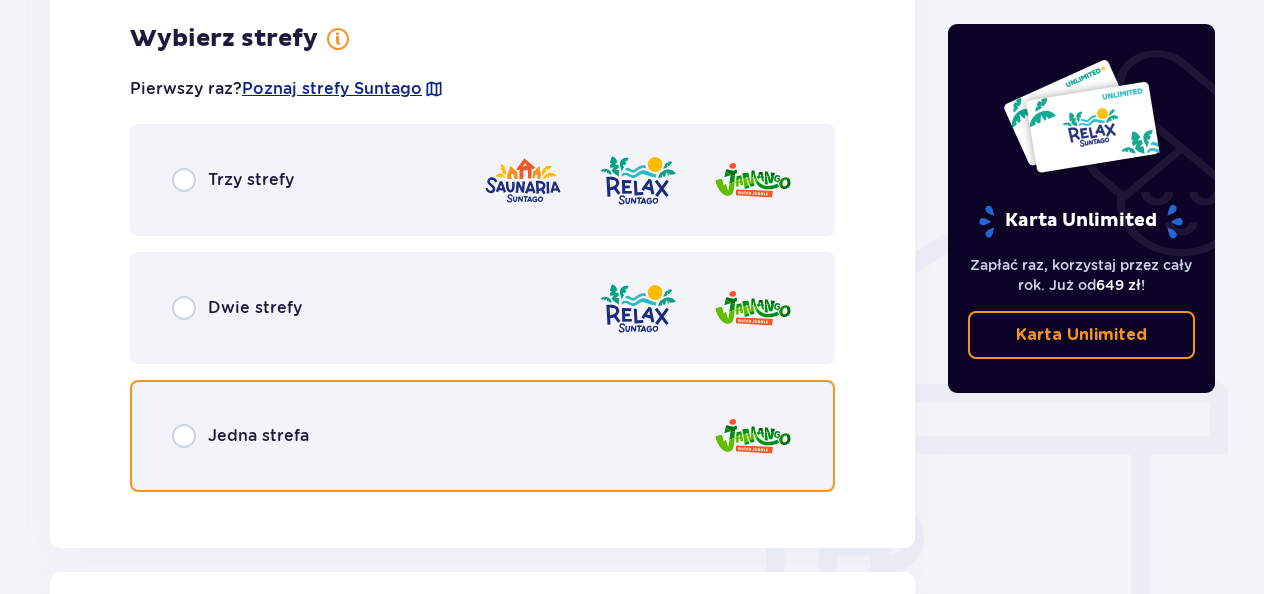 drag, startPoint x: 174, startPoint y: 432, endPoint x: 192, endPoint y: 434, distance: 18.110771 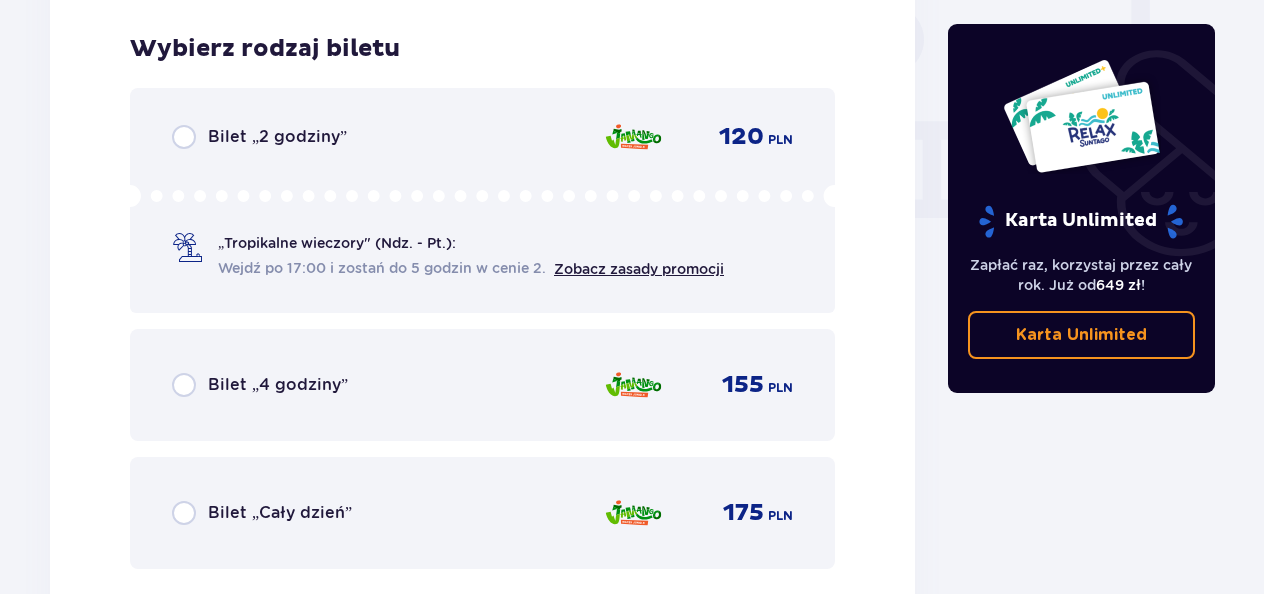 scroll, scrollTop: 1906, scrollLeft: 0, axis: vertical 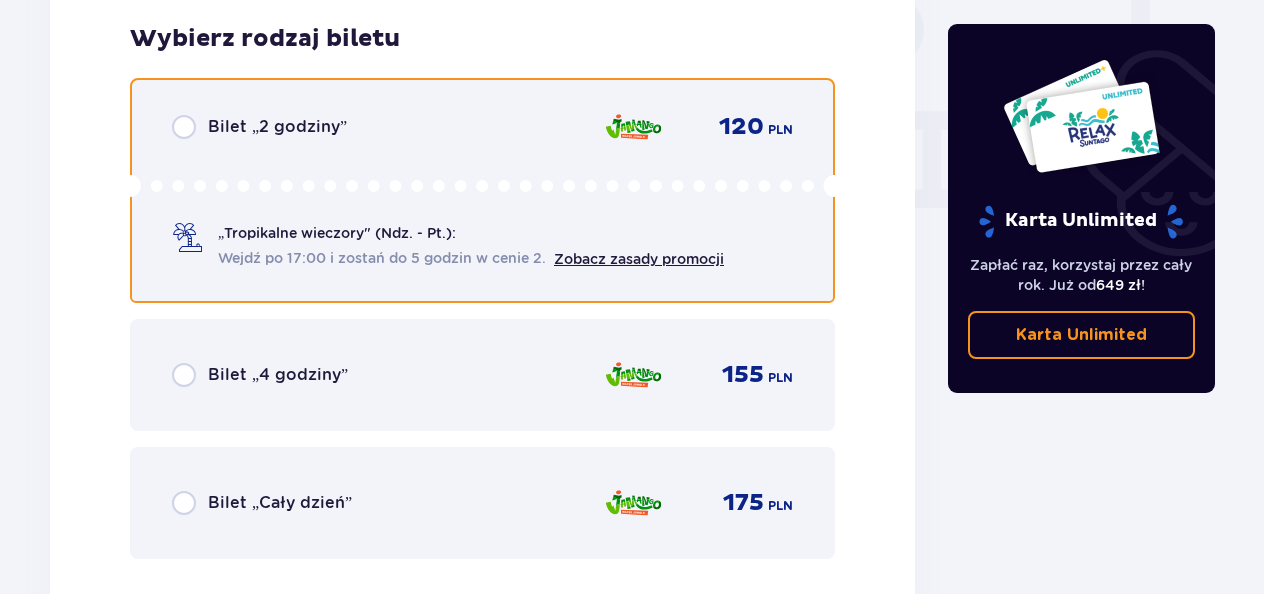 click at bounding box center [184, 127] 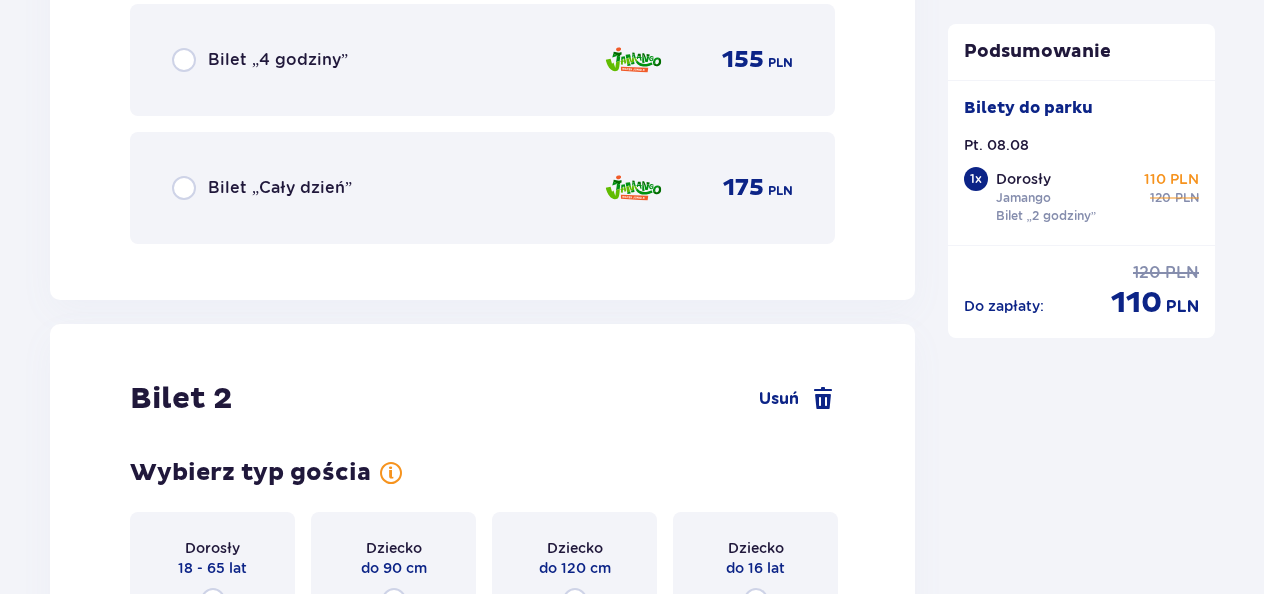 scroll, scrollTop: 2321, scrollLeft: 0, axis: vertical 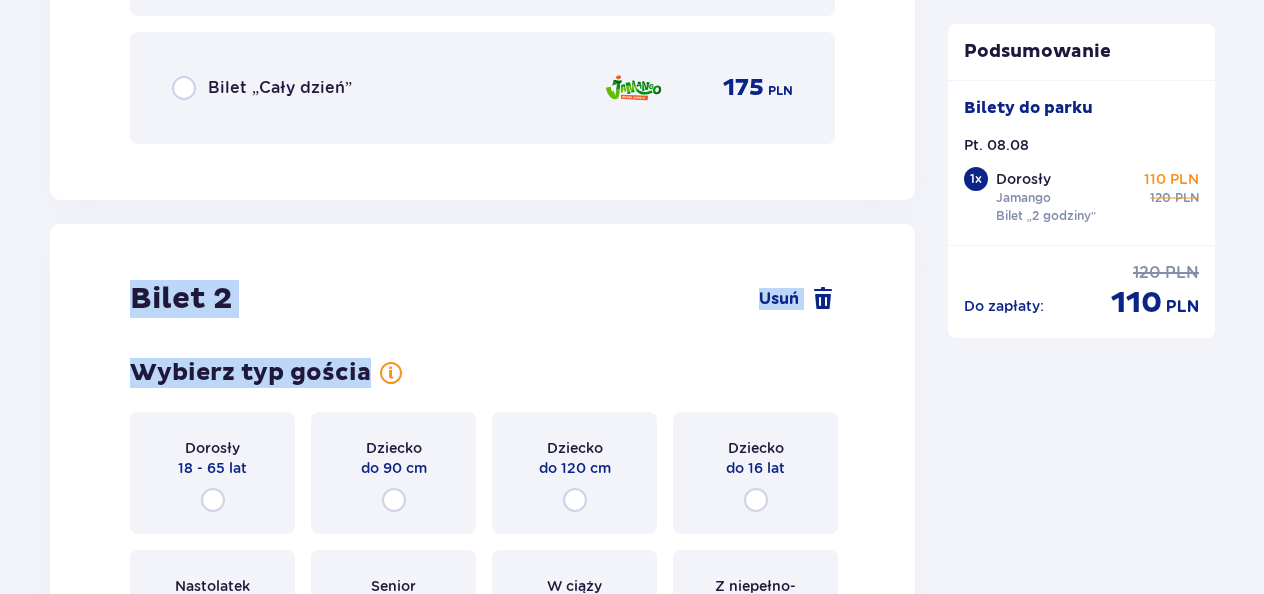 drag, startPoint x: 134, startPoint y: 296, endPoint x: 362, endPoint y: 371, distance: 240.01875 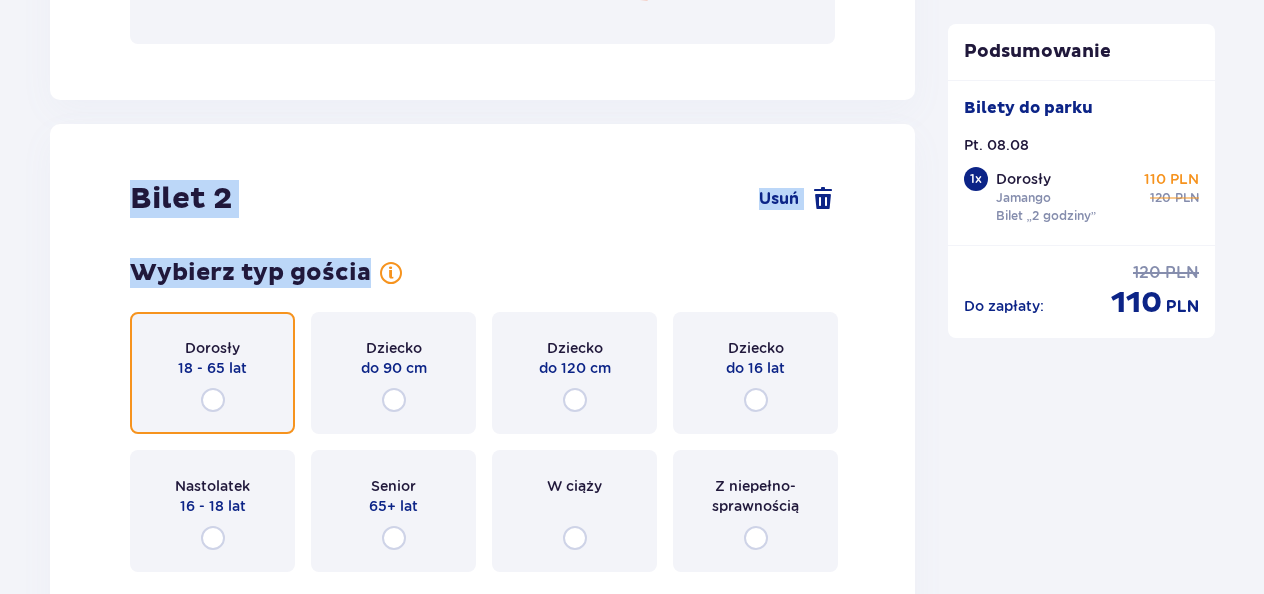 click at bounding box center [213, 400] 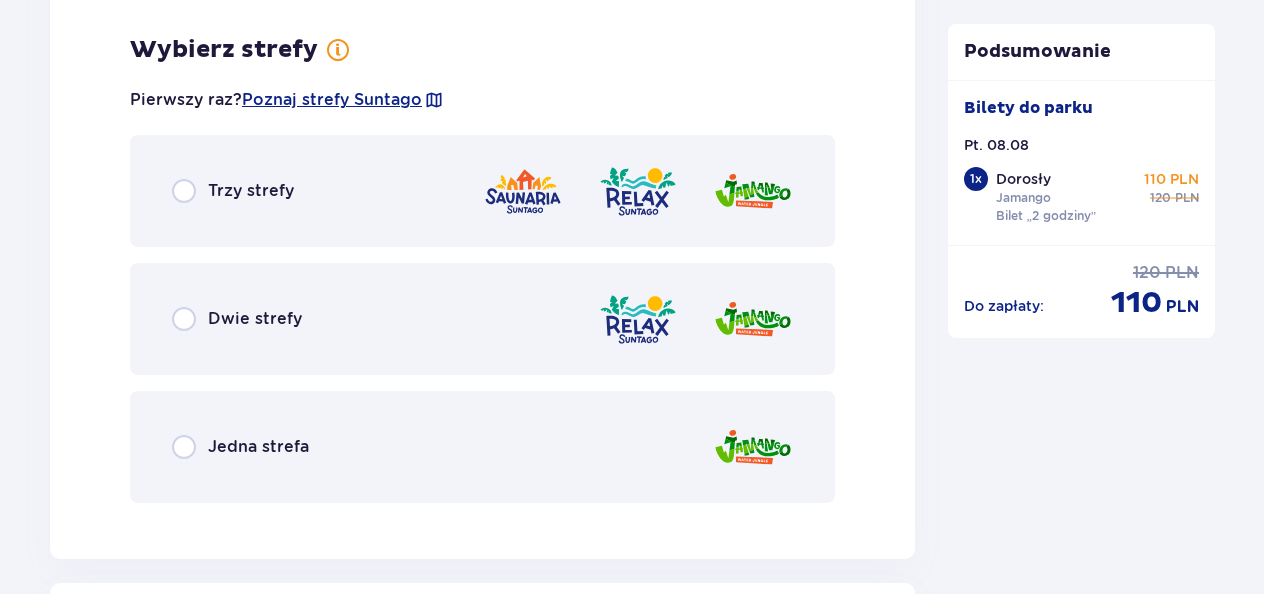 scroll, scrollTop: 3009, scrollLeft: 0, axis: vertical 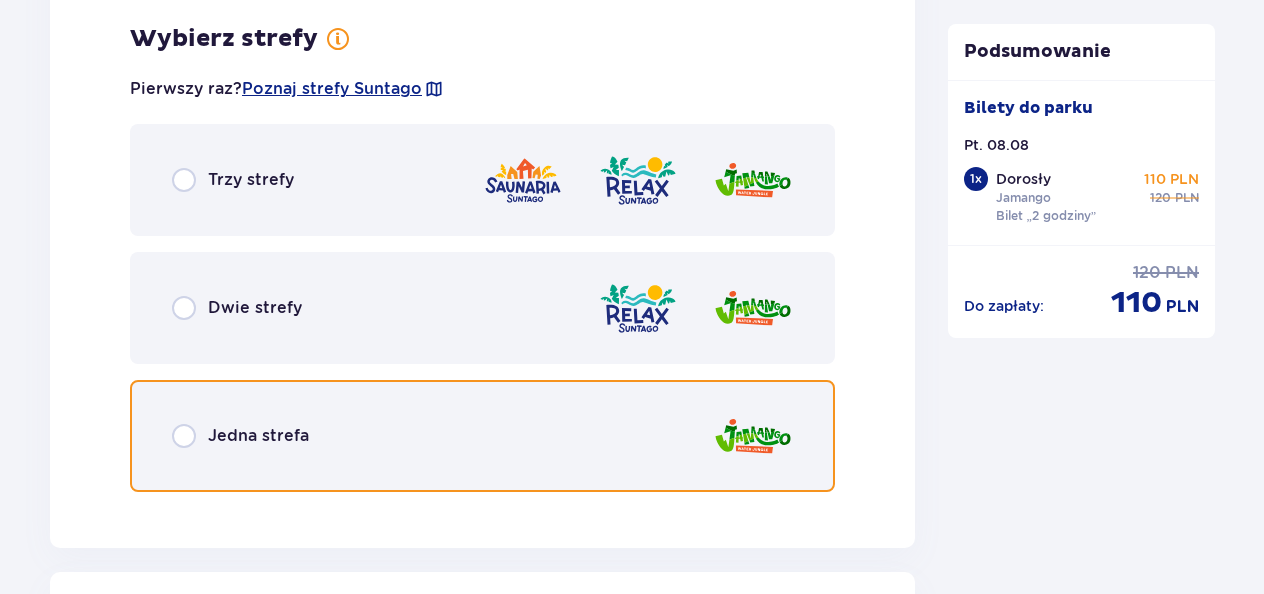 click at bounding box center (184, 436) 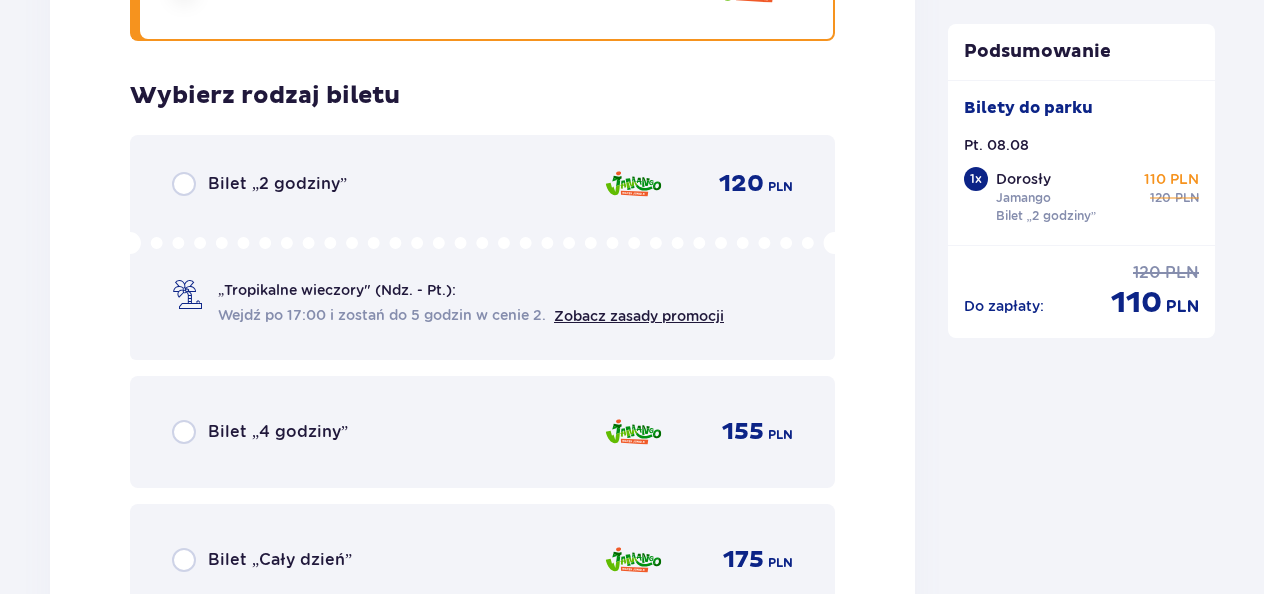 scroll, scrollTop: 3417, scrollLeft: 0, axis: vertical 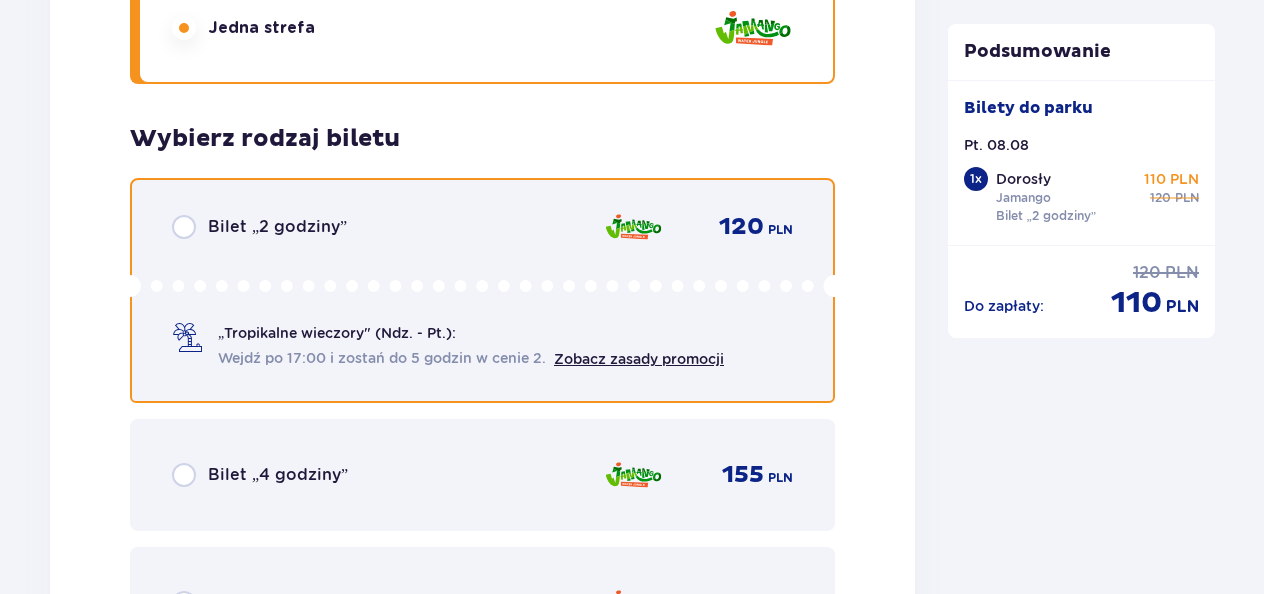 click at bounding box center [184, 227] 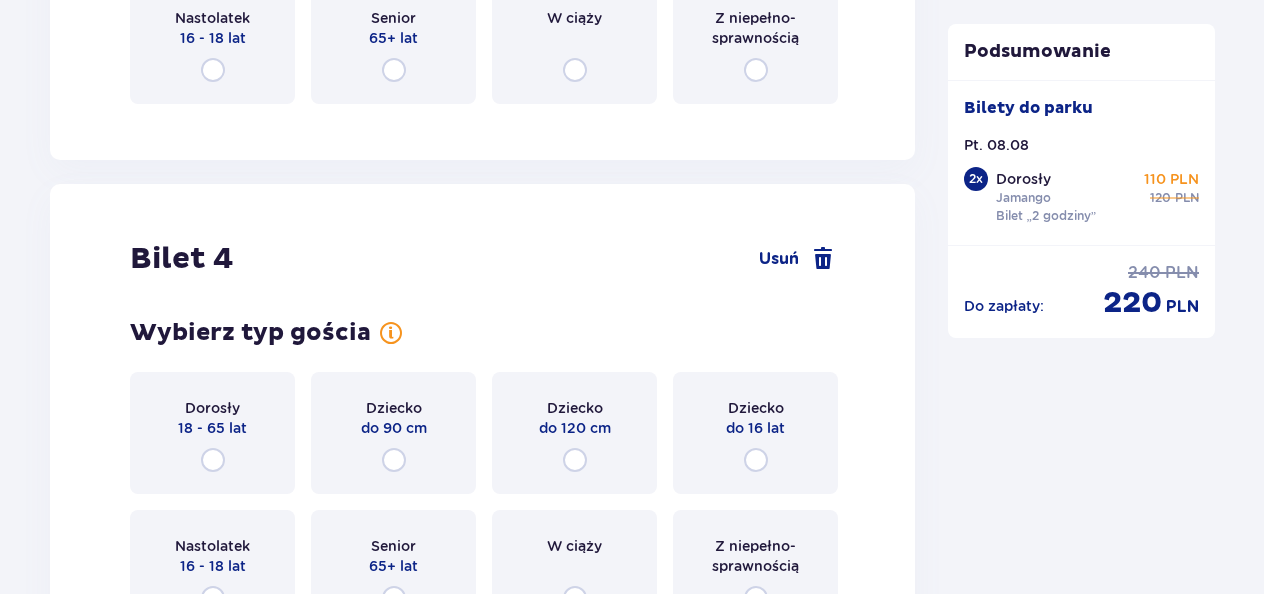 scroll, scrollTop: 4532, scrollLeft: 0, axis: vertical 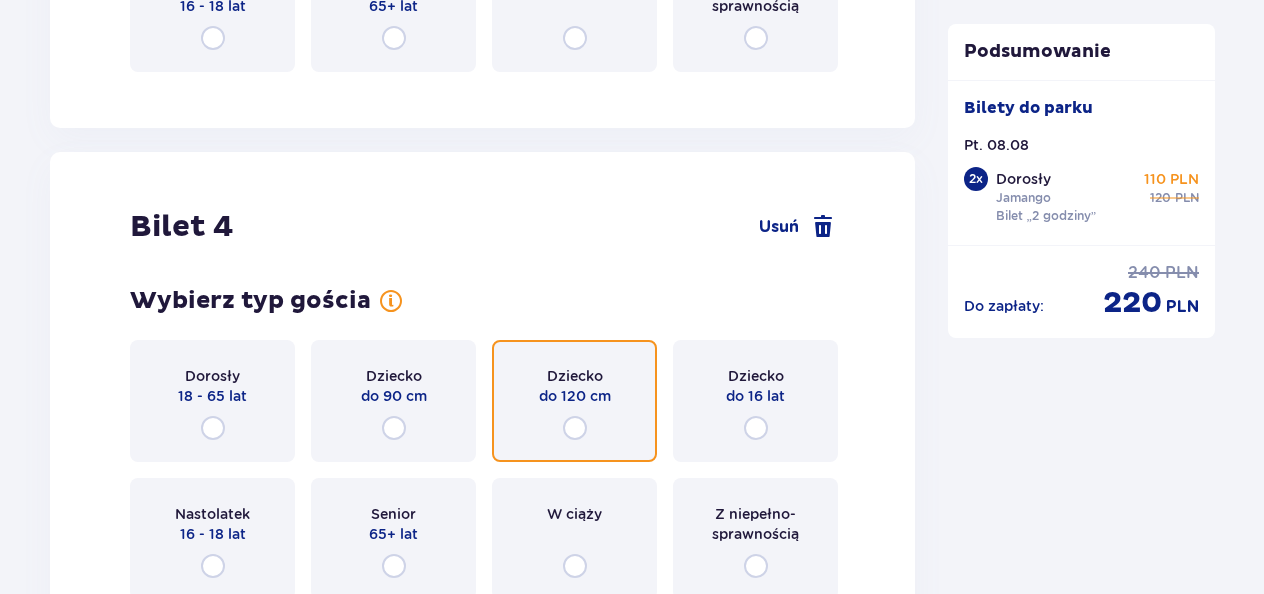 click at bounding box center [575, 428] 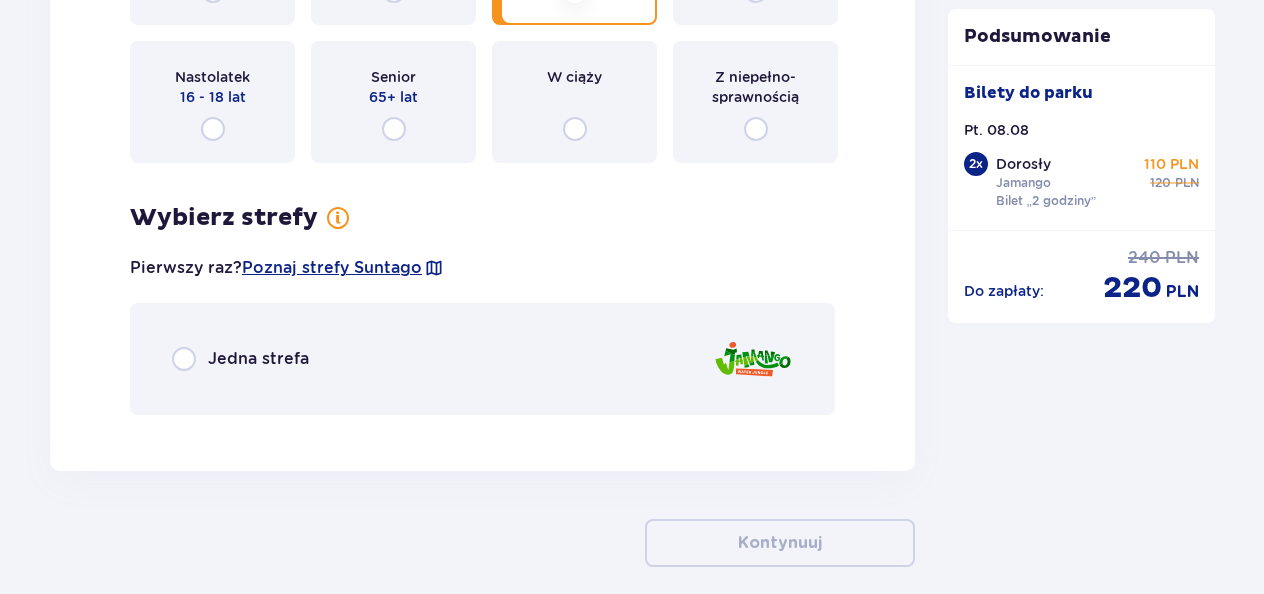 scroll, scrollTop: 4862, scrollLeft: 0, axis: vertical 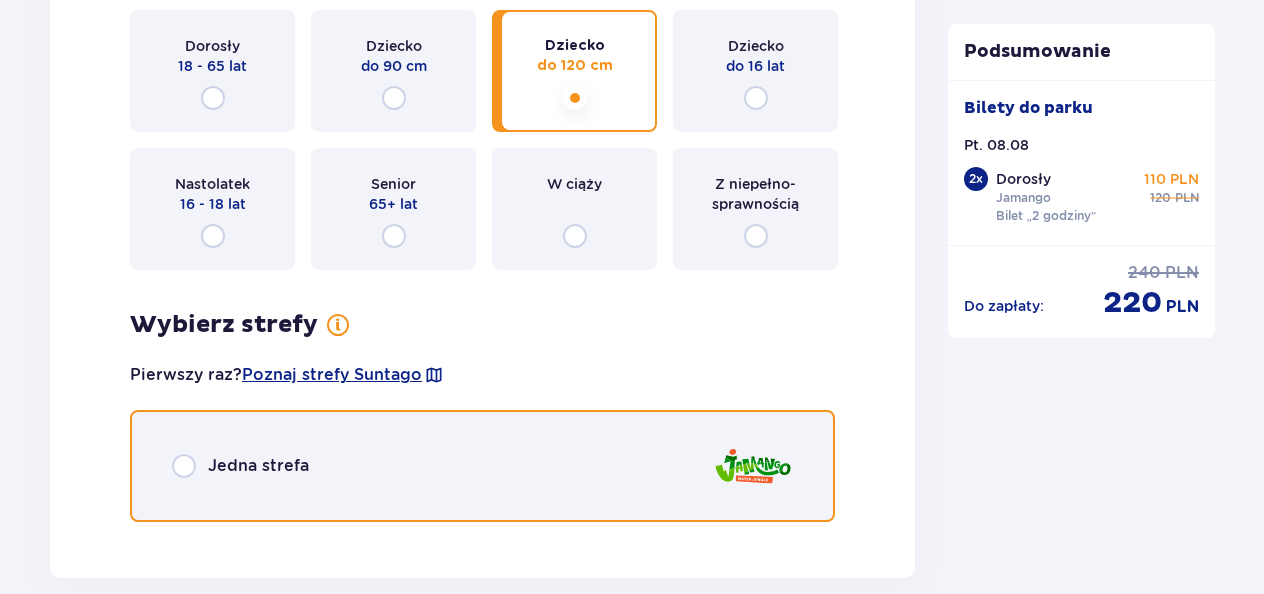 drag, startPoint x: 186, startPoint y: 472, endPoint x: 350, endPoint y: 471, distance: 164.00305 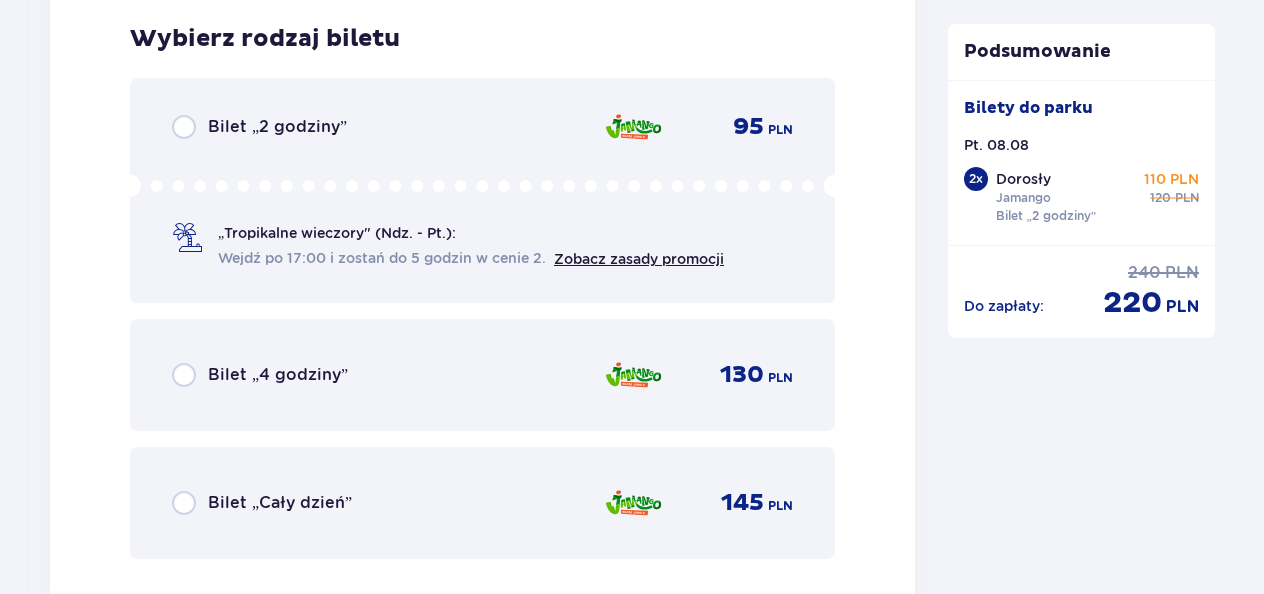 scroll, scrollTop: 5300, scrollLeft: 0, axis: vertical 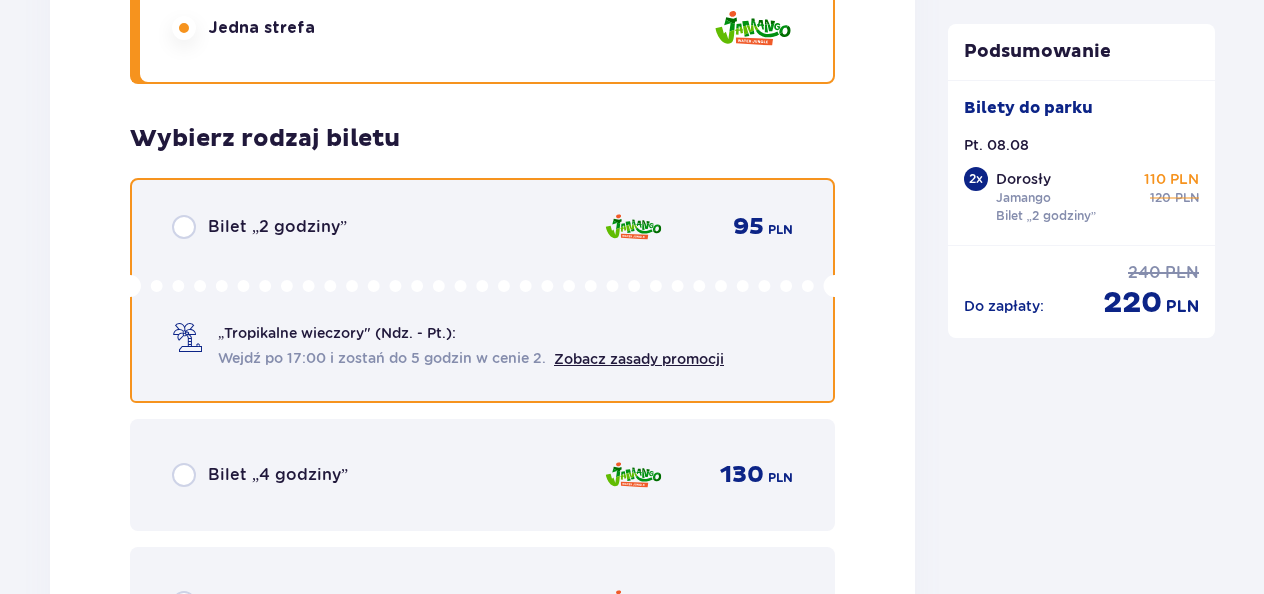 click at bounding box center [184, 227] 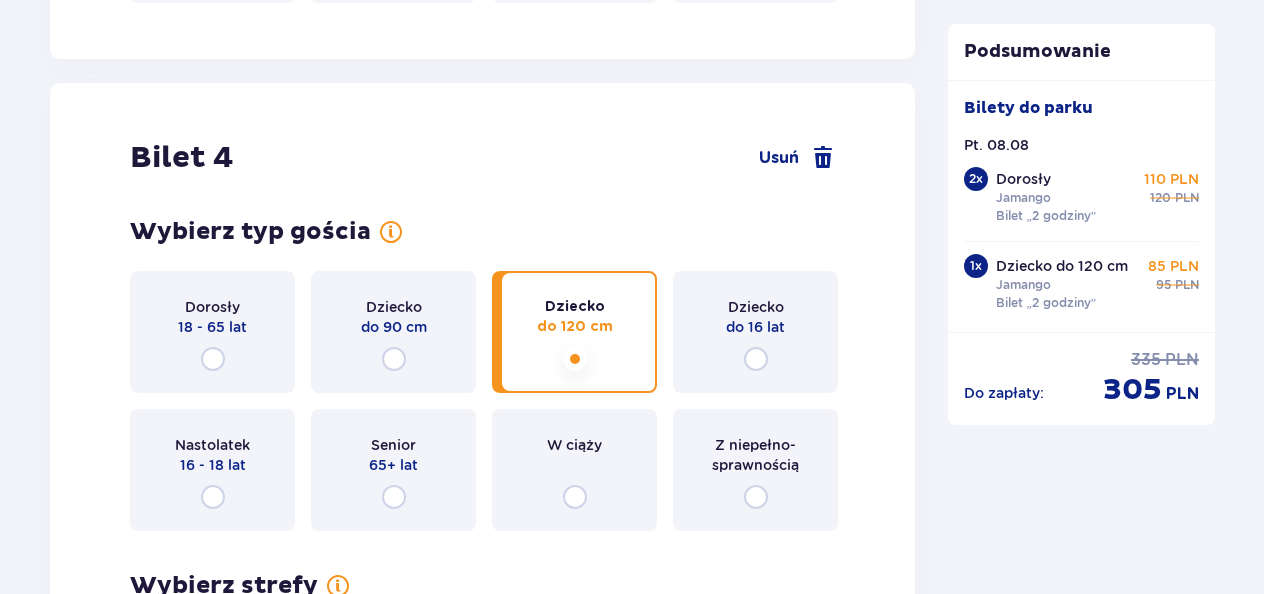 scroll, scrollTop: 4632, scrollLeft: 0, axis: vertical 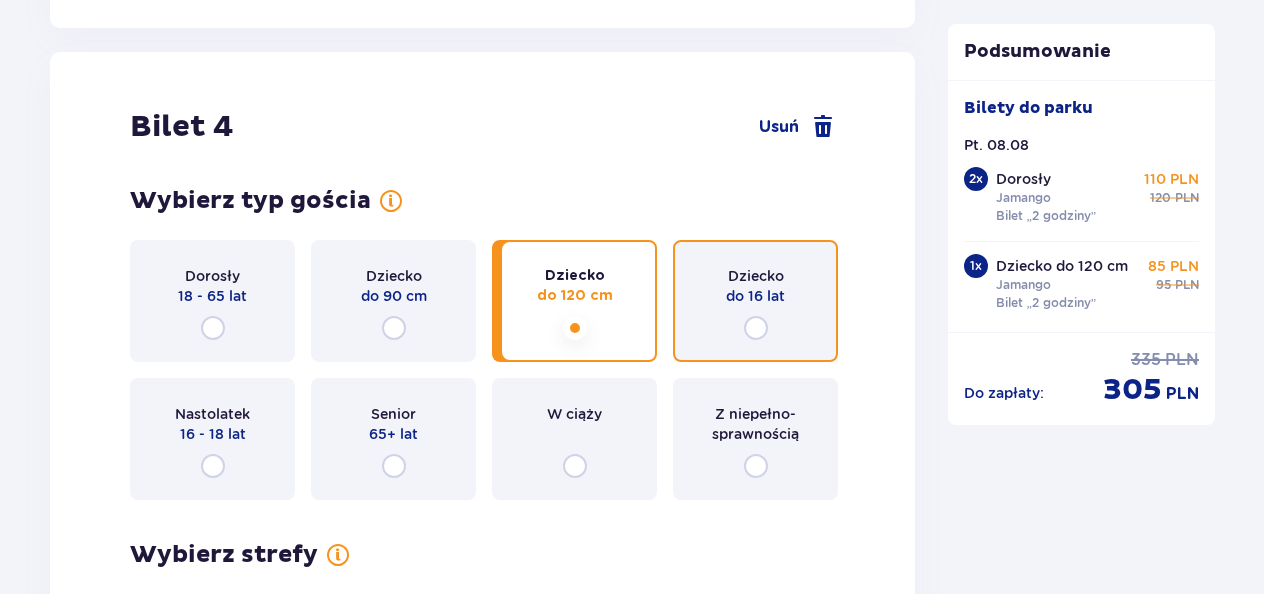 click at bounding box center (756, 328) 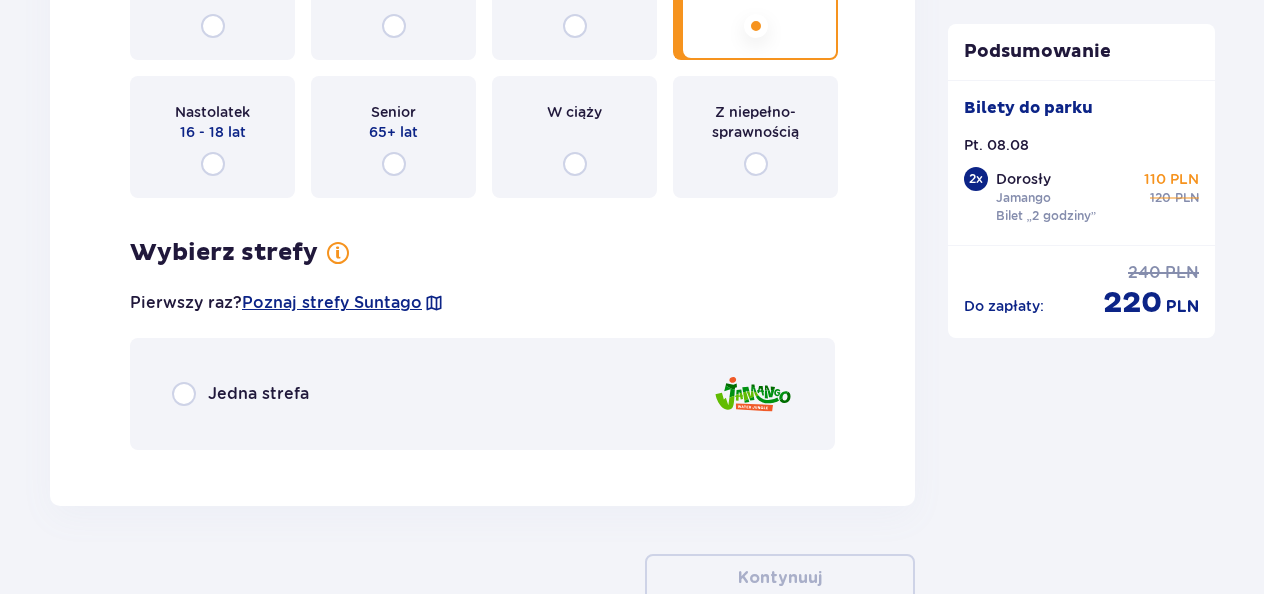 scroll, scrollTop: 5062, scrollLeft: 0, axis: vertical 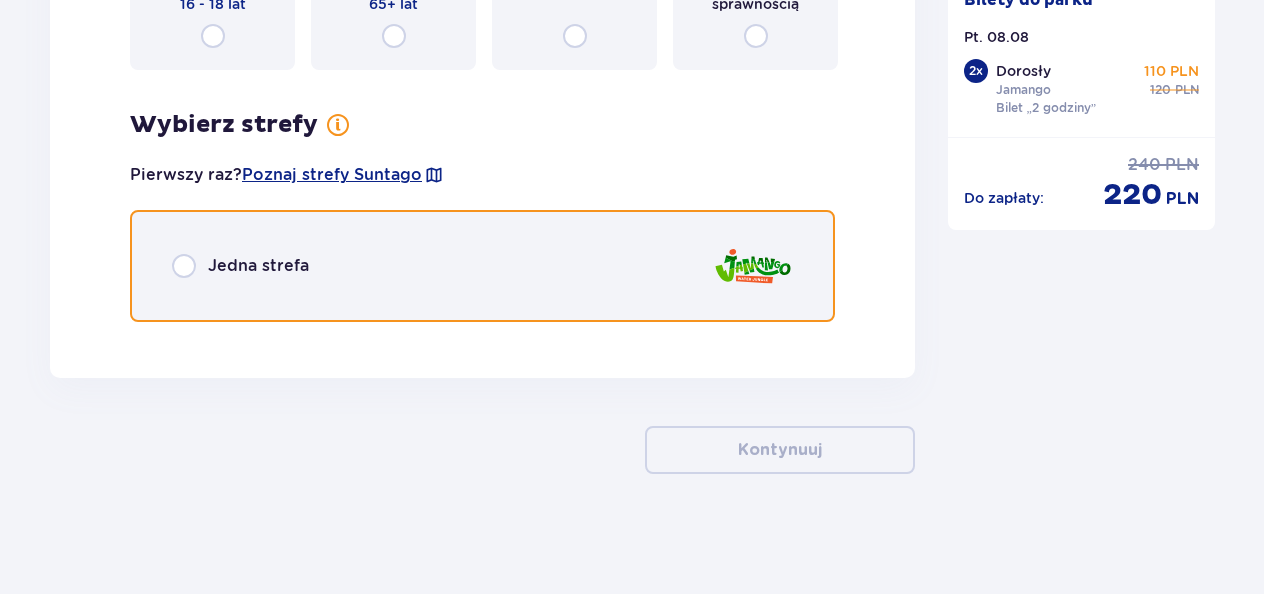 click at bounding box center (184, 266) 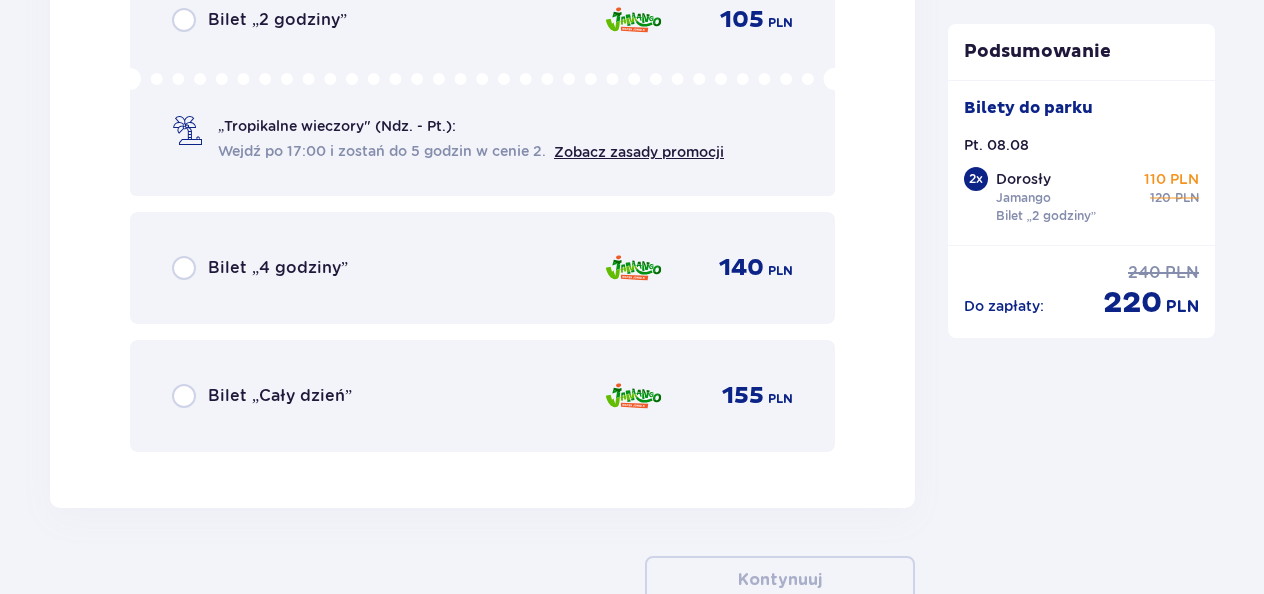 scroll, scrollTop: 5400, scrollLeft: 0, axis: vertical 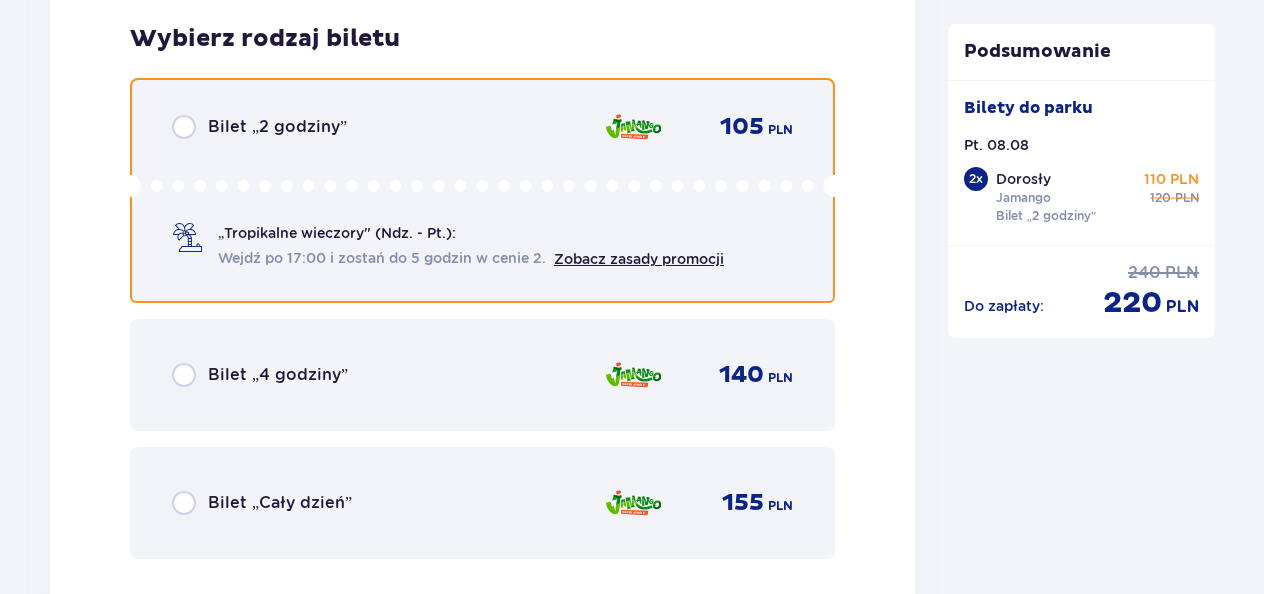 click at bounding box center [184, 127] 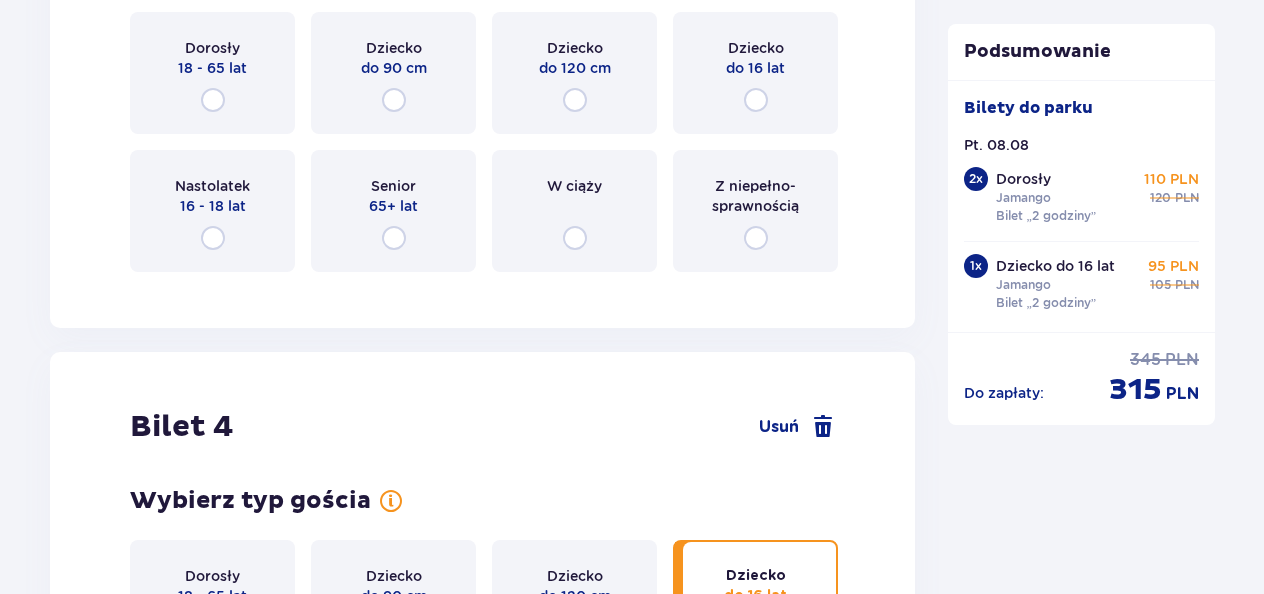 scroll, scrollTop: 4032, scrollLeft: 0, axis: vertical 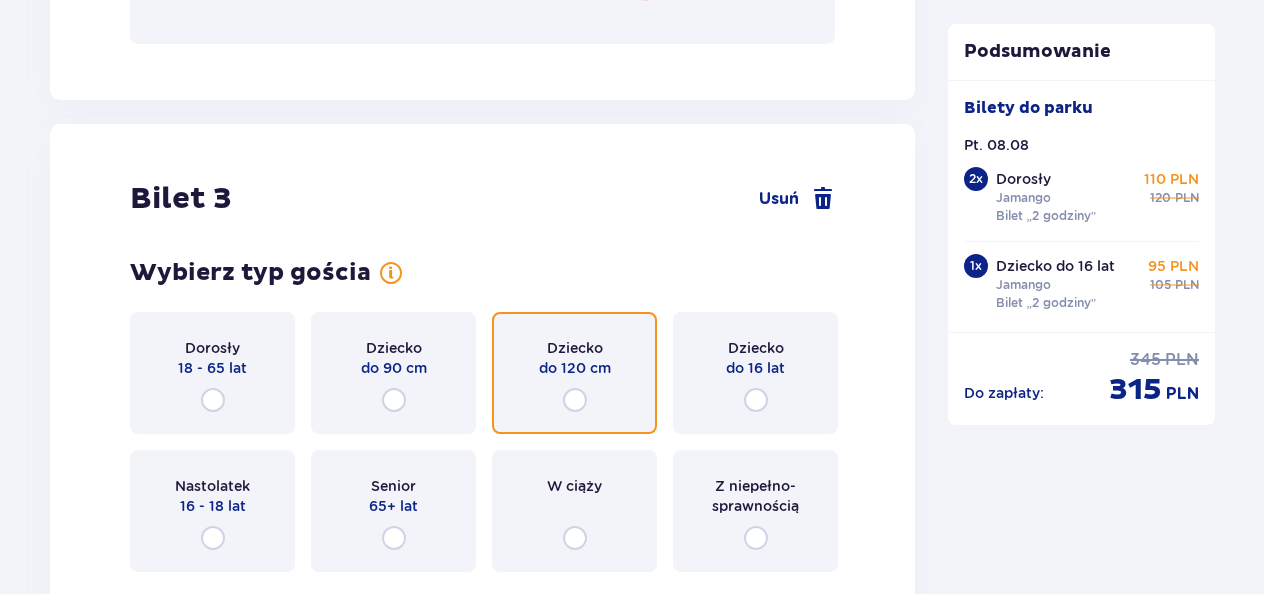 click at bounding box center (575, 400) 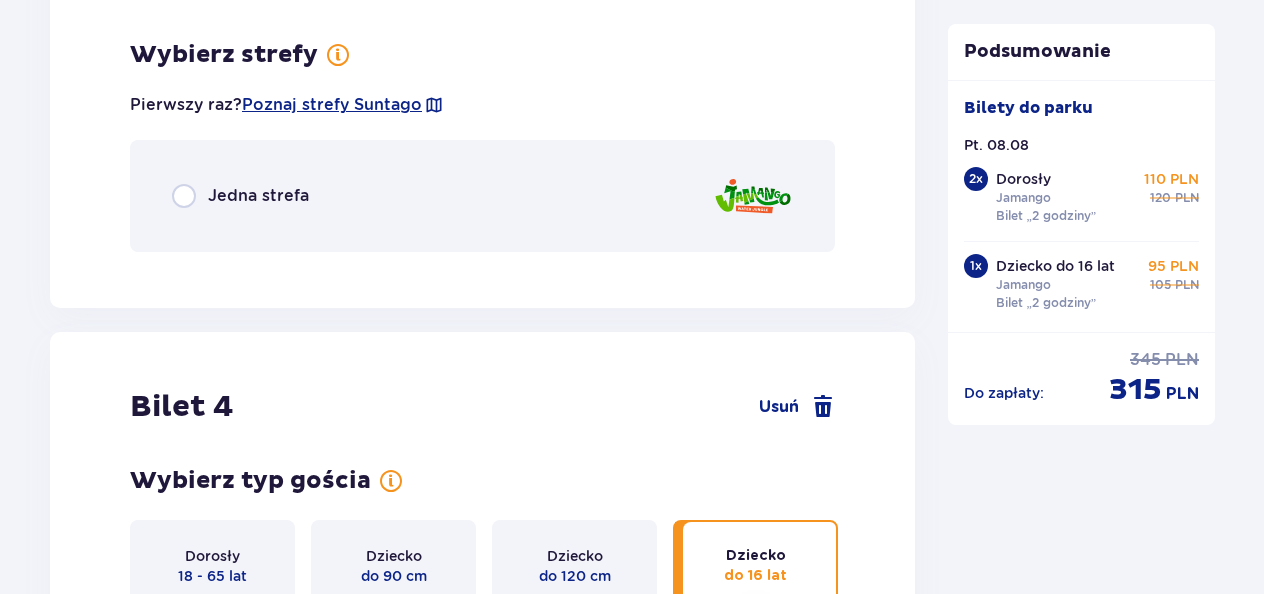 scroll, scrollTop: 4620, scrollLeft: 0, axis: vertical 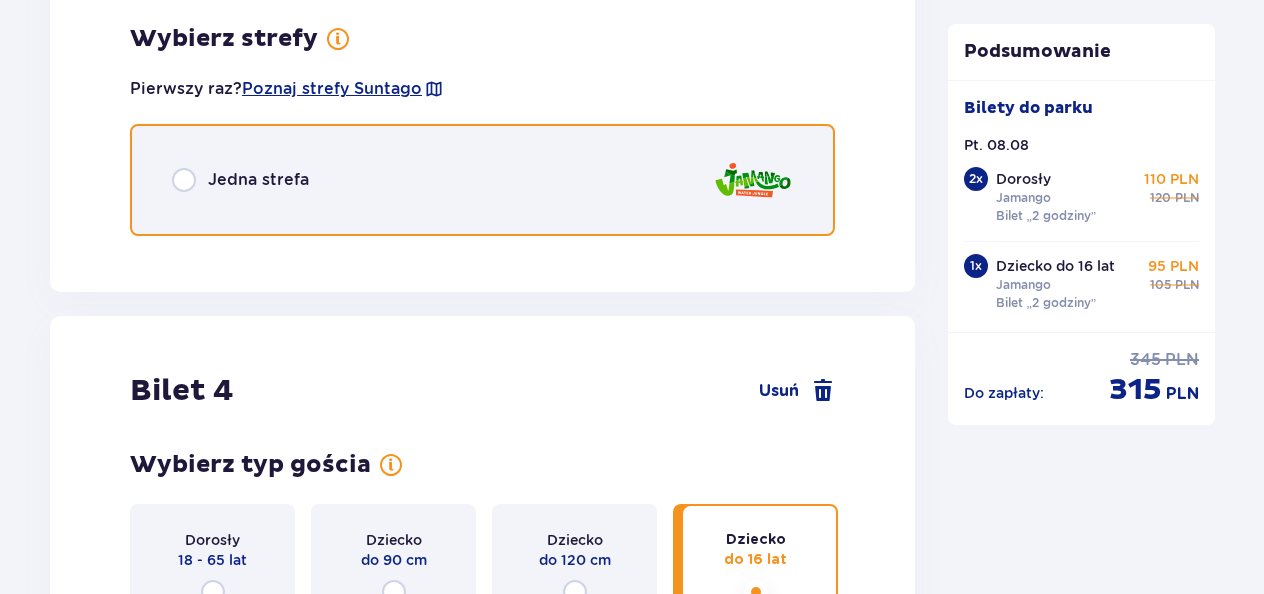 click at bounding box center [184, 180] 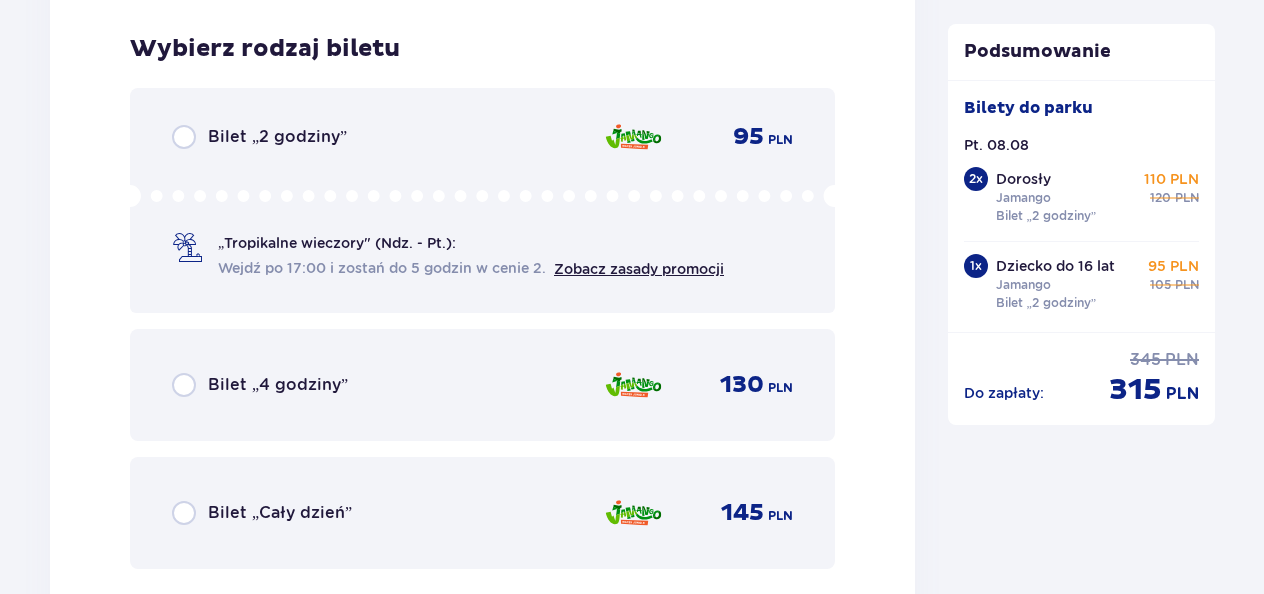 scroll, scrollTop: 4872, scrollLeft: 0, axis: vertical 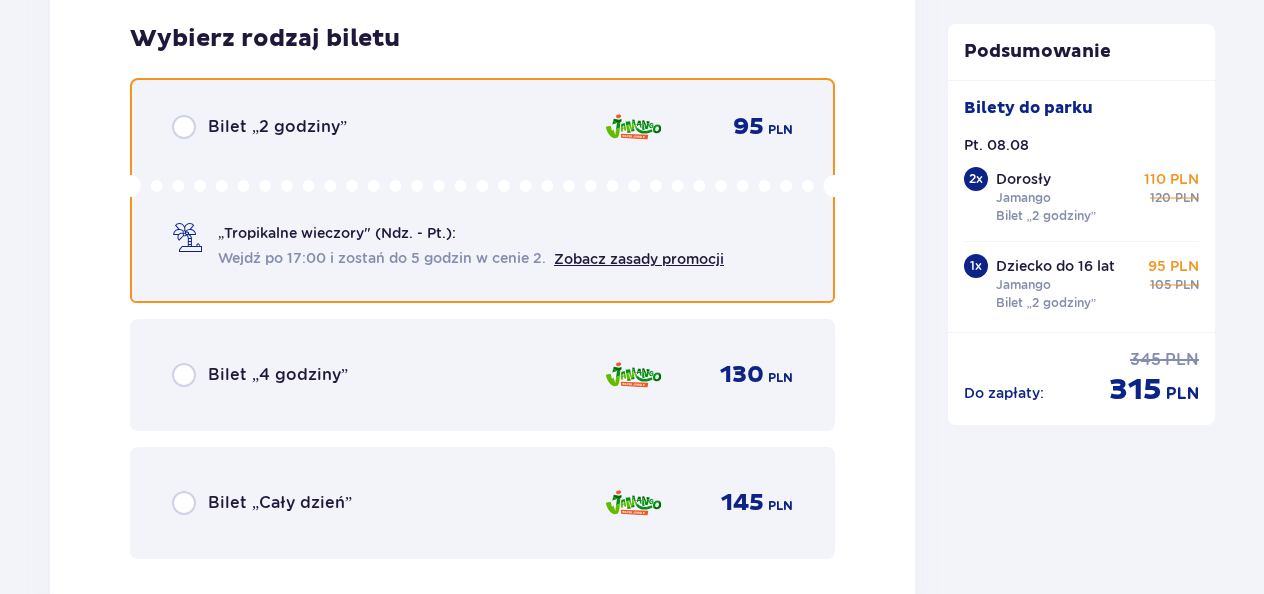 click at bounding box center [184, 127] 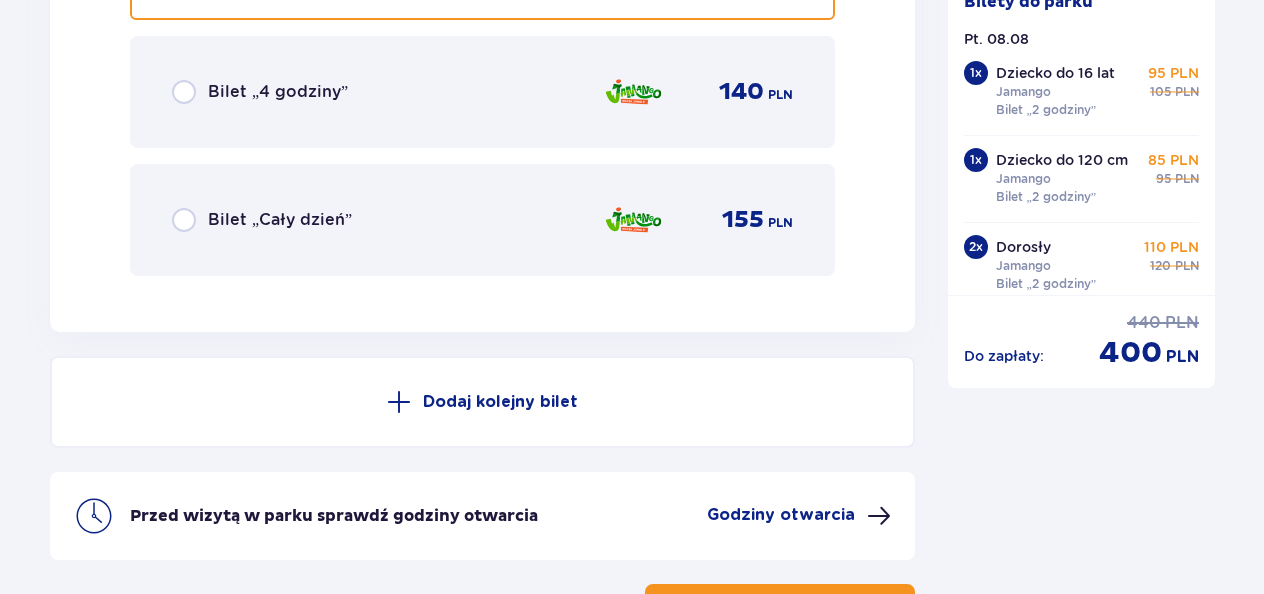 scroll, scrollTop: 6468, scrollLeft: 0, axis: vertical 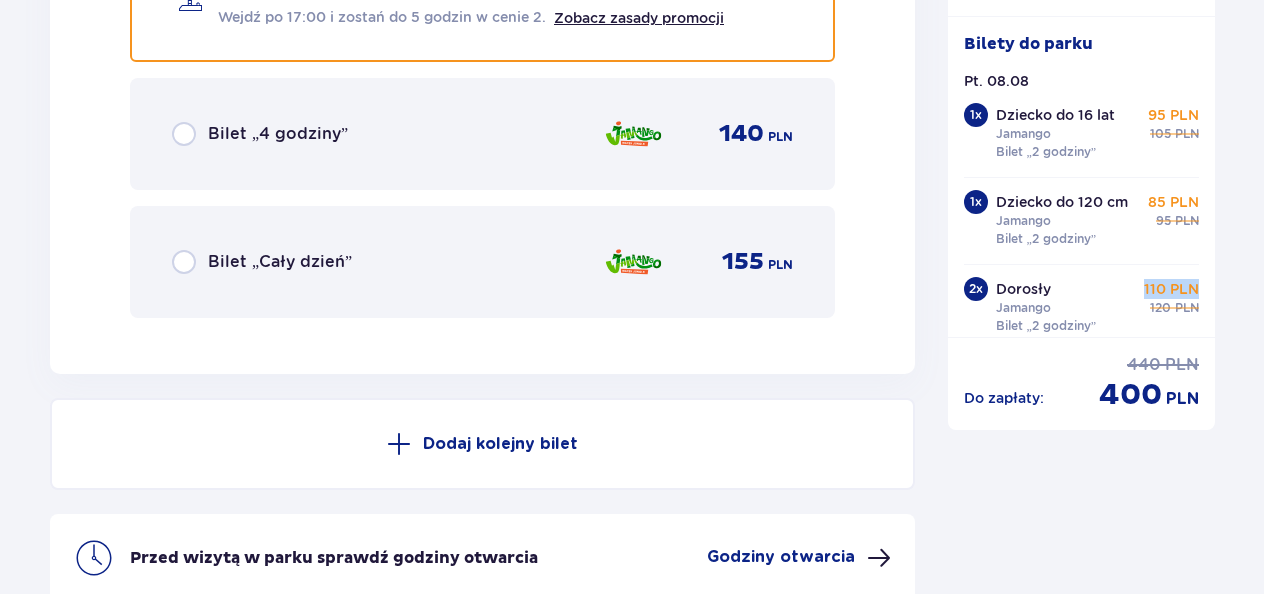 drag, startPoint x: 1140, startPoint y: 308, endPoint x: 1190, endPoint y: 313, distance: 50.24938 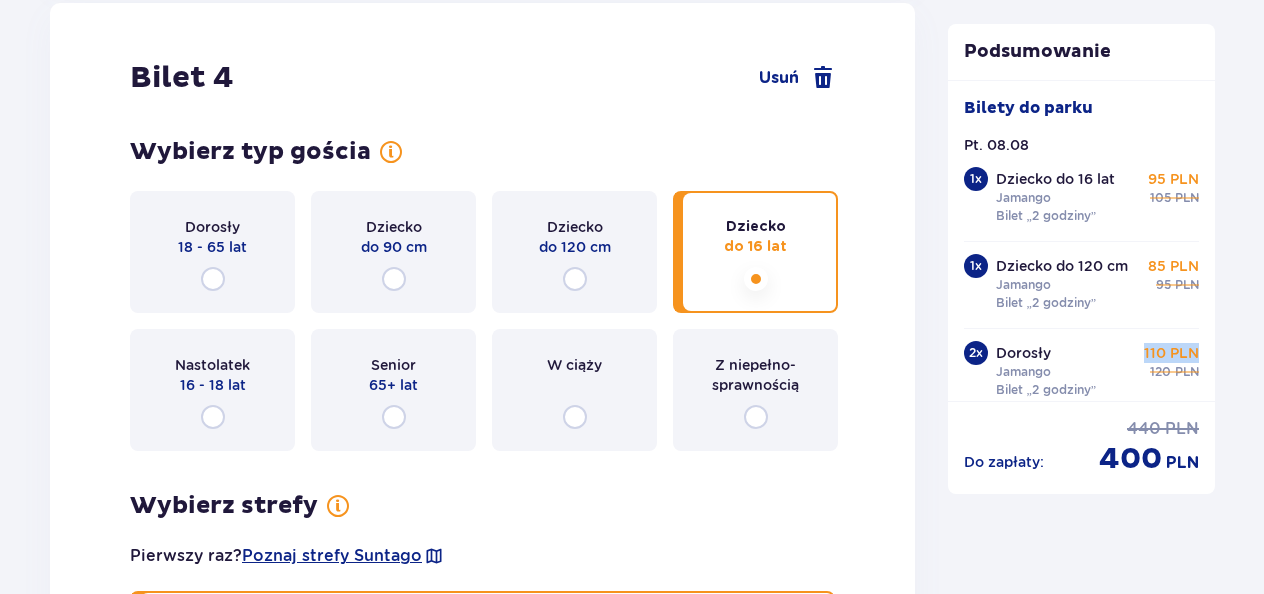 scroll, scrollTop: 5468, scrollLeft: 0, axis: vertical 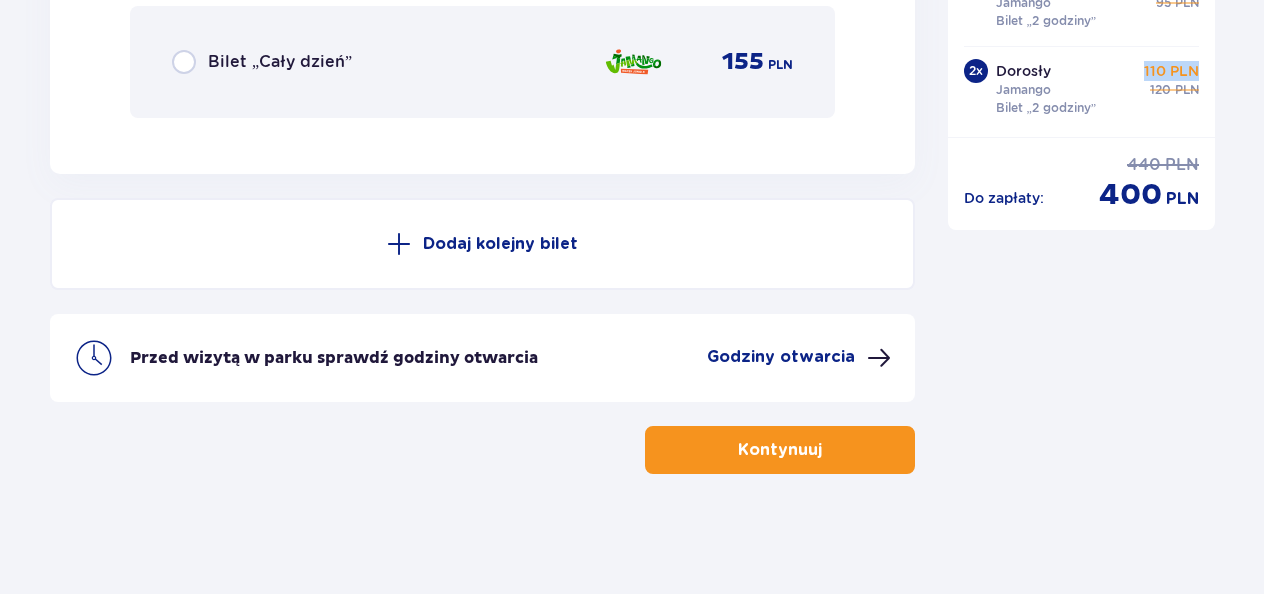 click on "Kontynuuj" at bounding box center [780, 450] 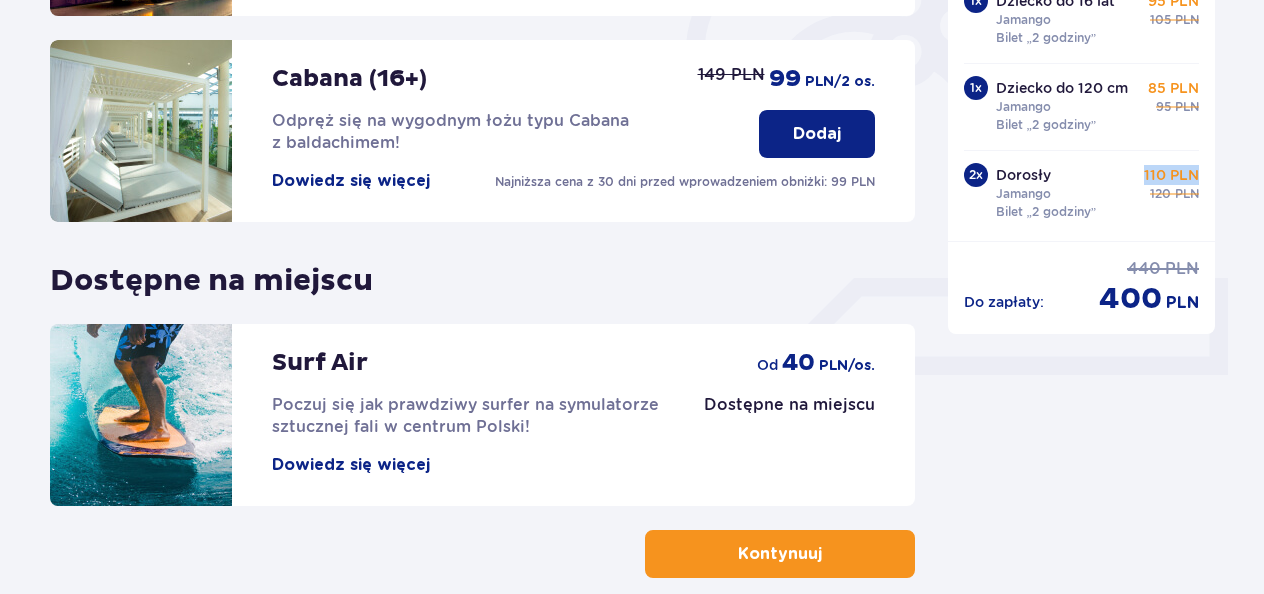 scroll, scrollTop: 762, scrollLeft: 0, axis: vertical 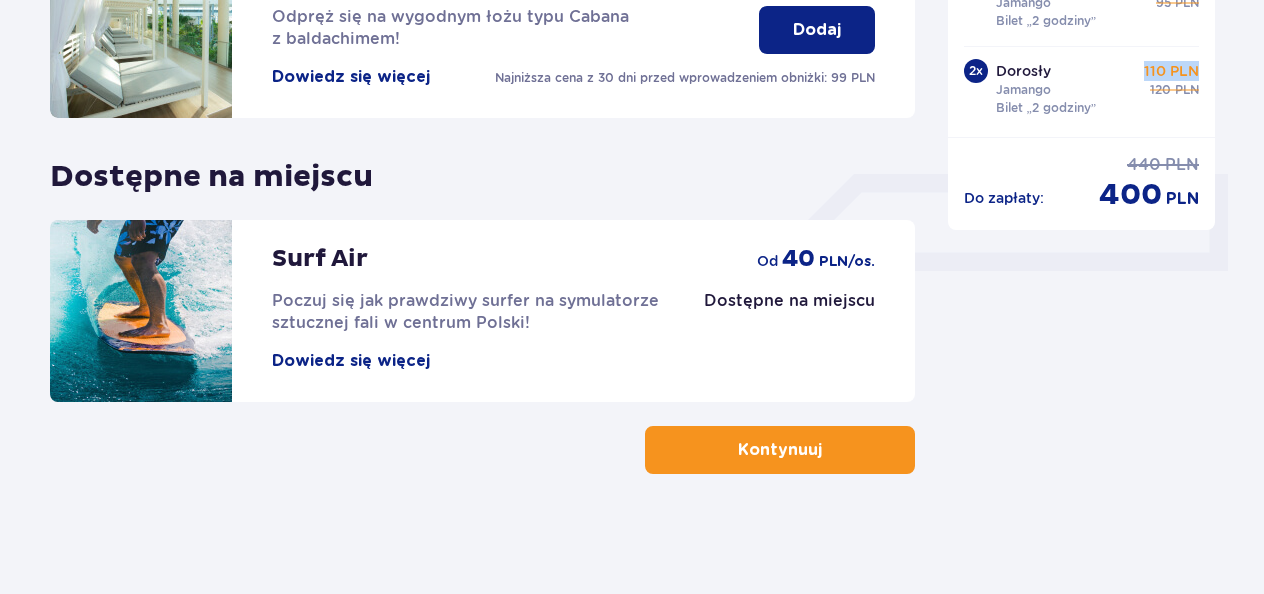 click at bounding box center [826, 450] 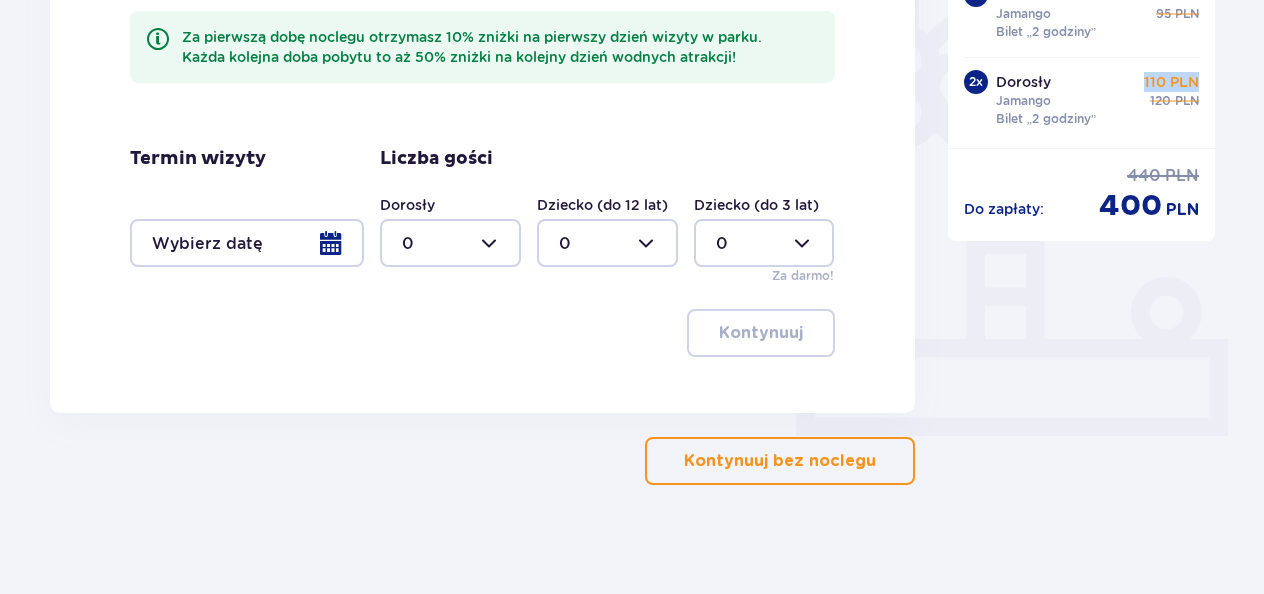 scroll, scrollTop: 608, scrollLeft: 0, axis: vertical 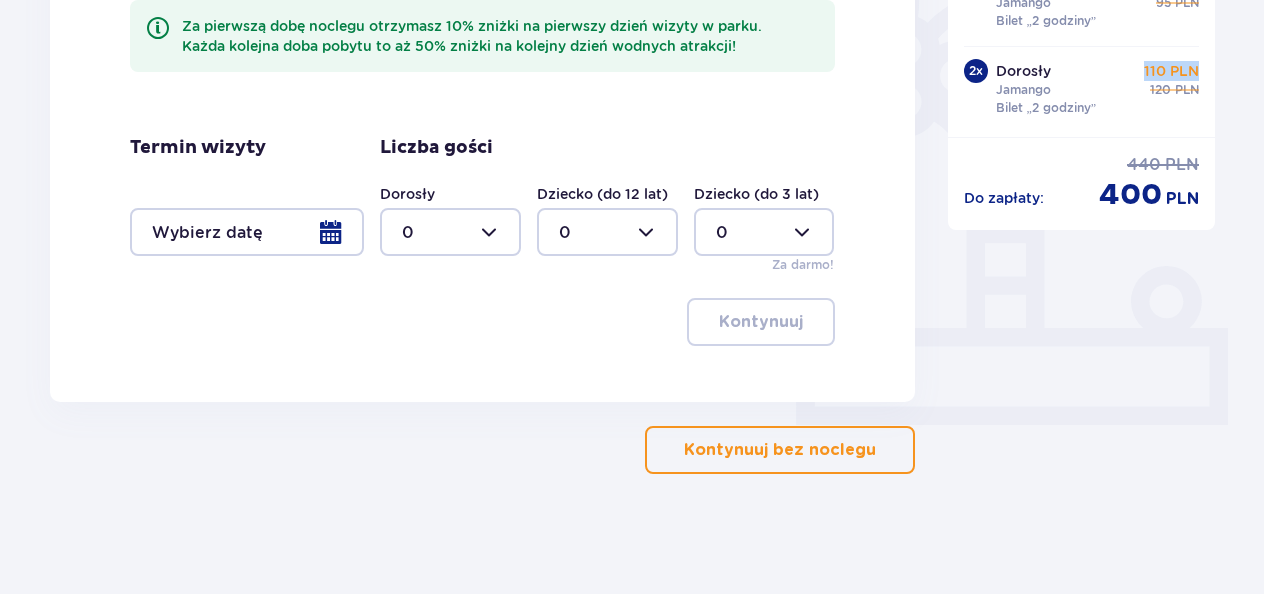 click on "Kontynuuj bez noclegu" at bounding box center [780, 450] 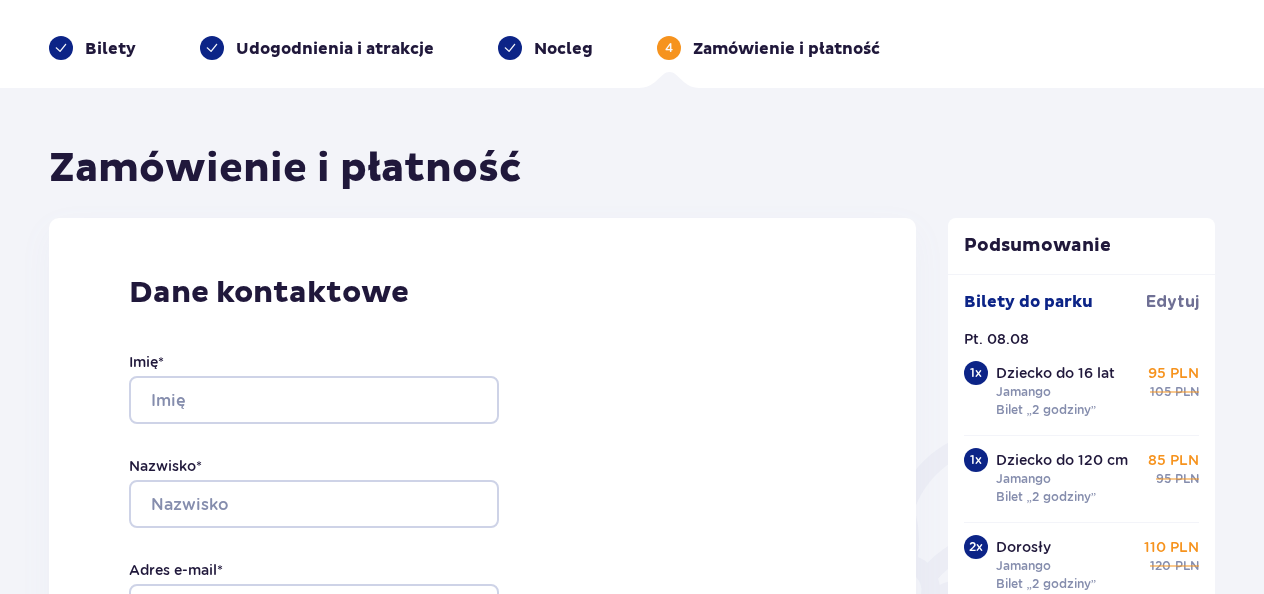 scroll, scrollTop: 100, scrollLeft: 0, axis: vertical 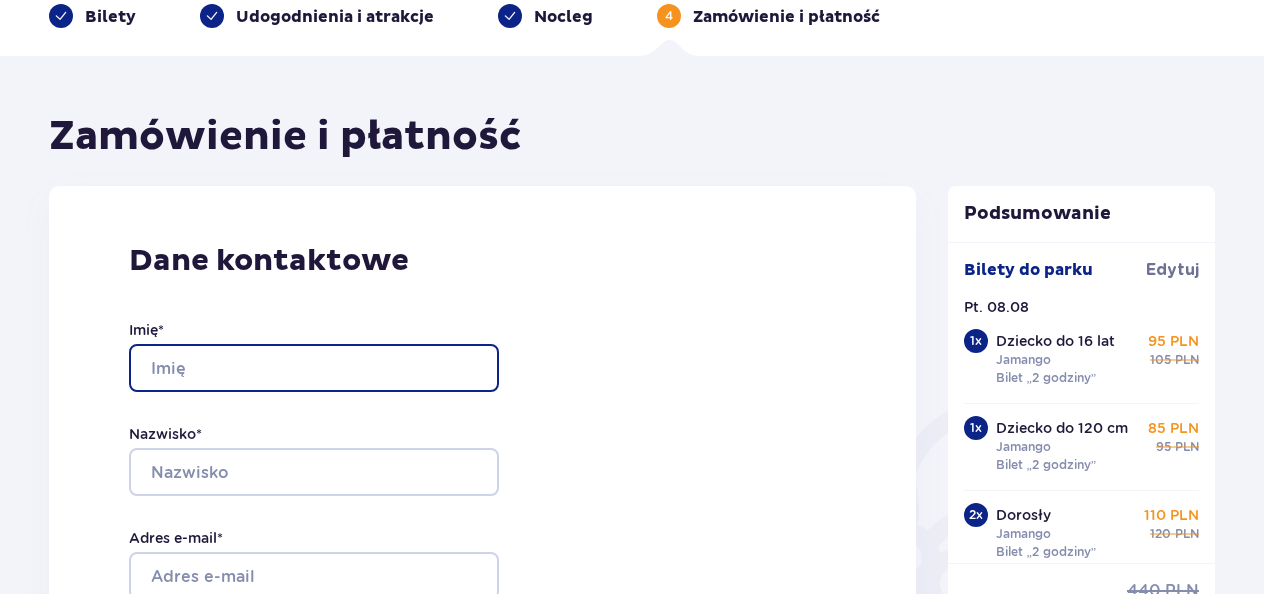 click on "Imię *" at bounding box center [314, 368] 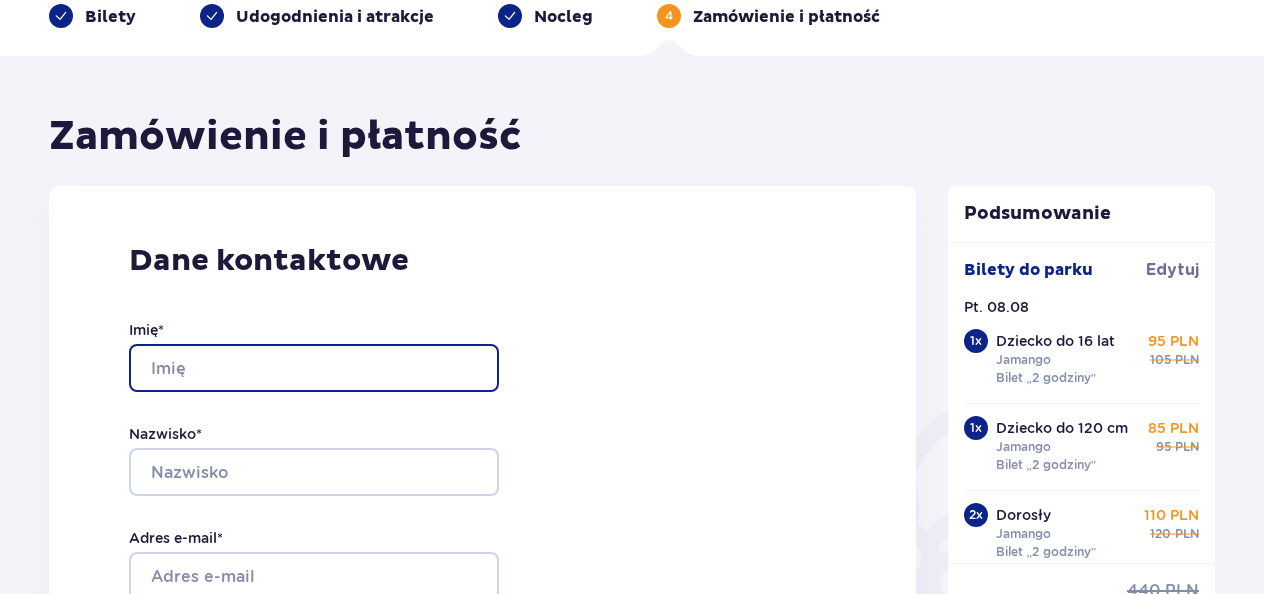 type on "Joanna" 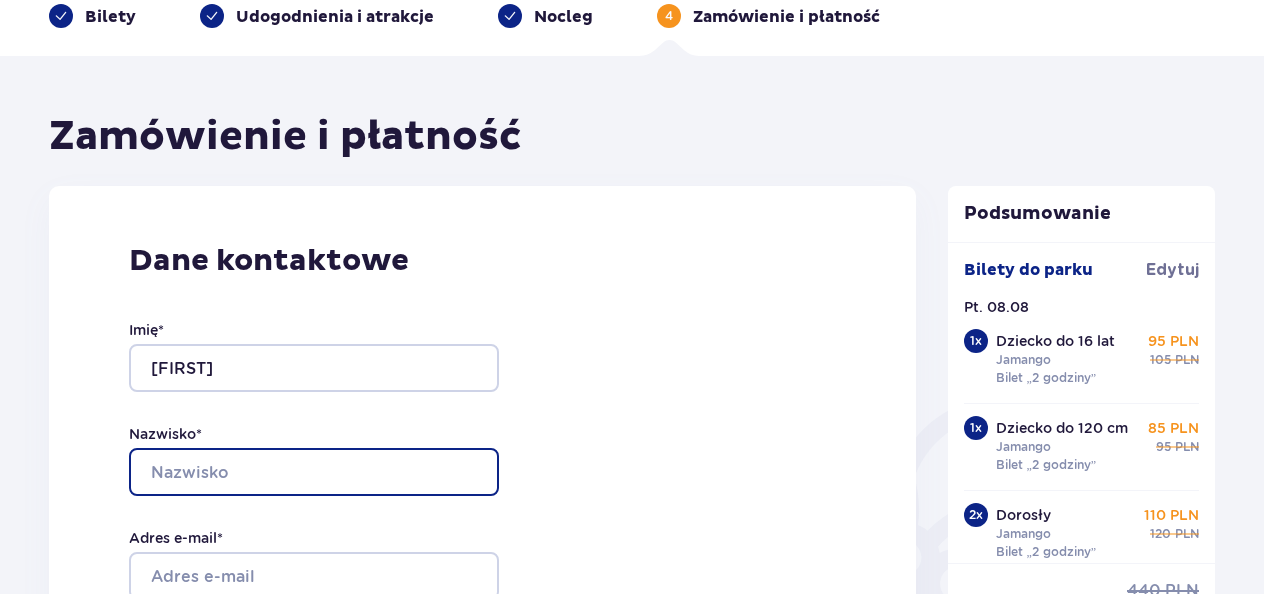type on "Wieczerzak" 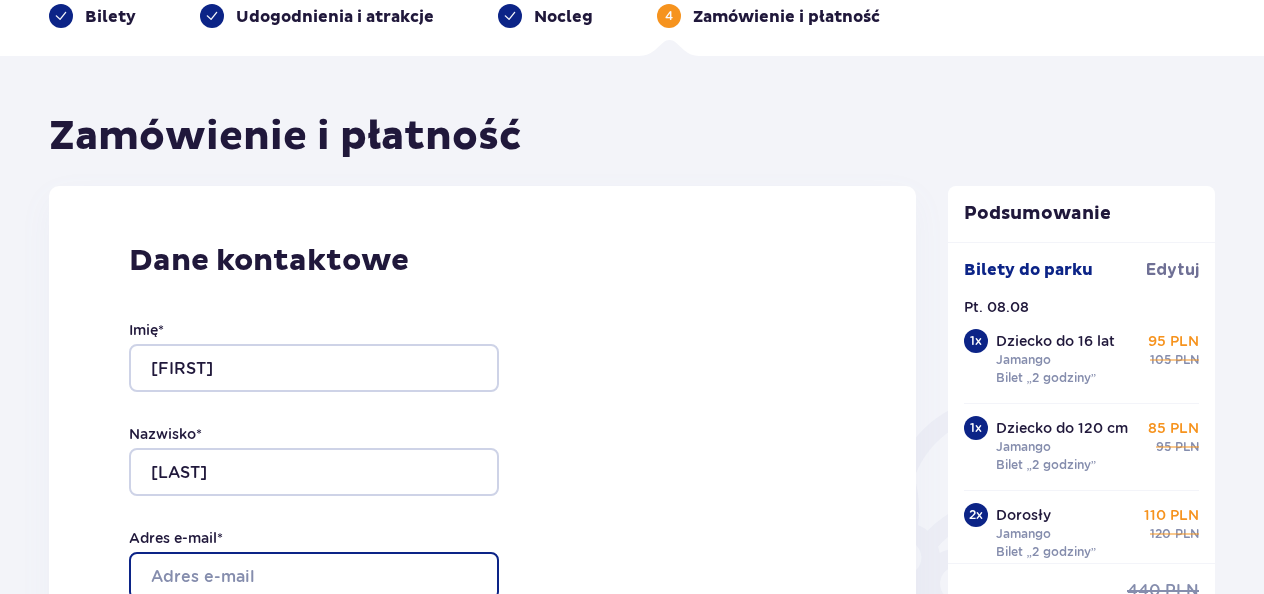 type on "asik_81@wp.pl" 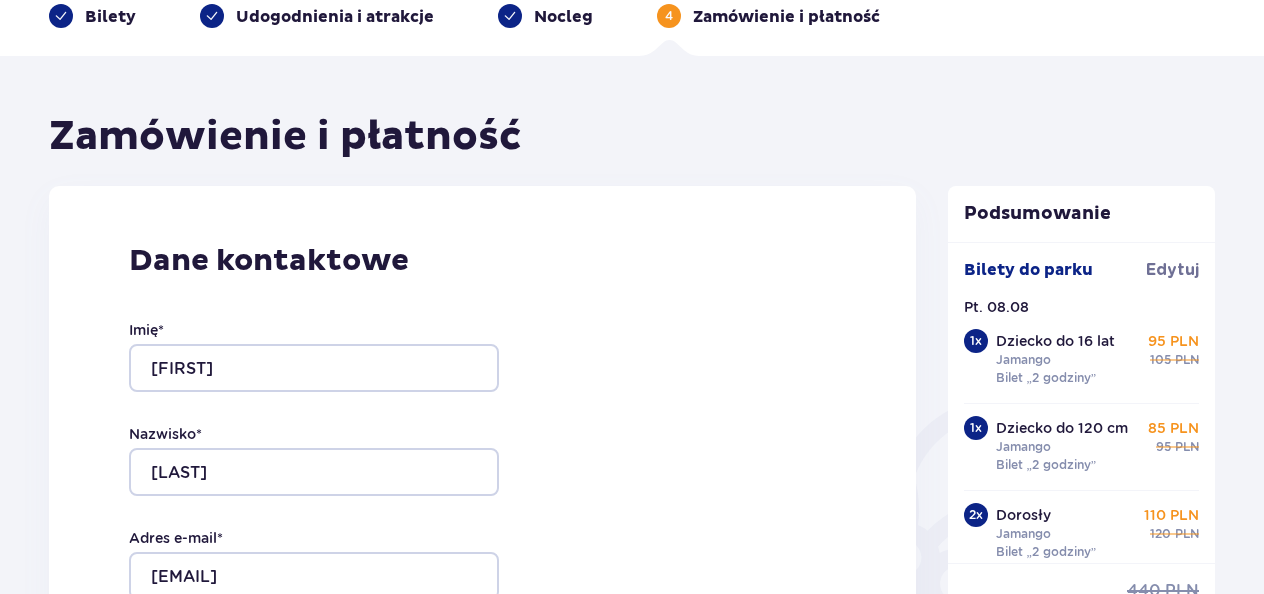 type on "asik_81@wp.pl" 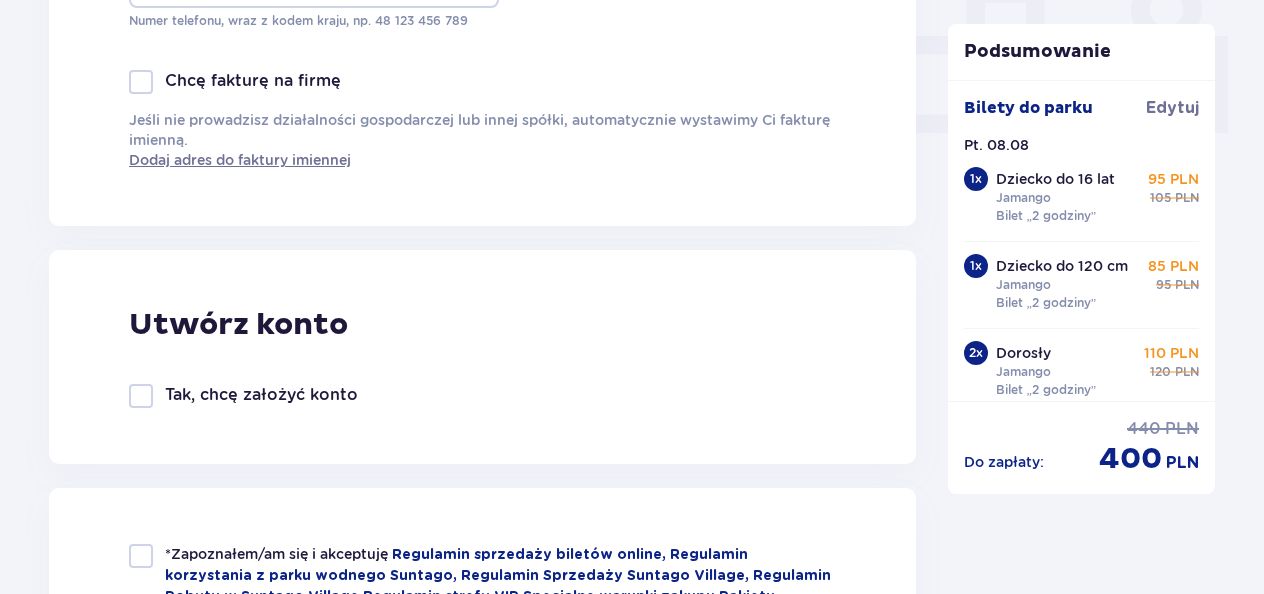 scroll, scrollTop: 1000, scrollLeft: 0, axis: vertical 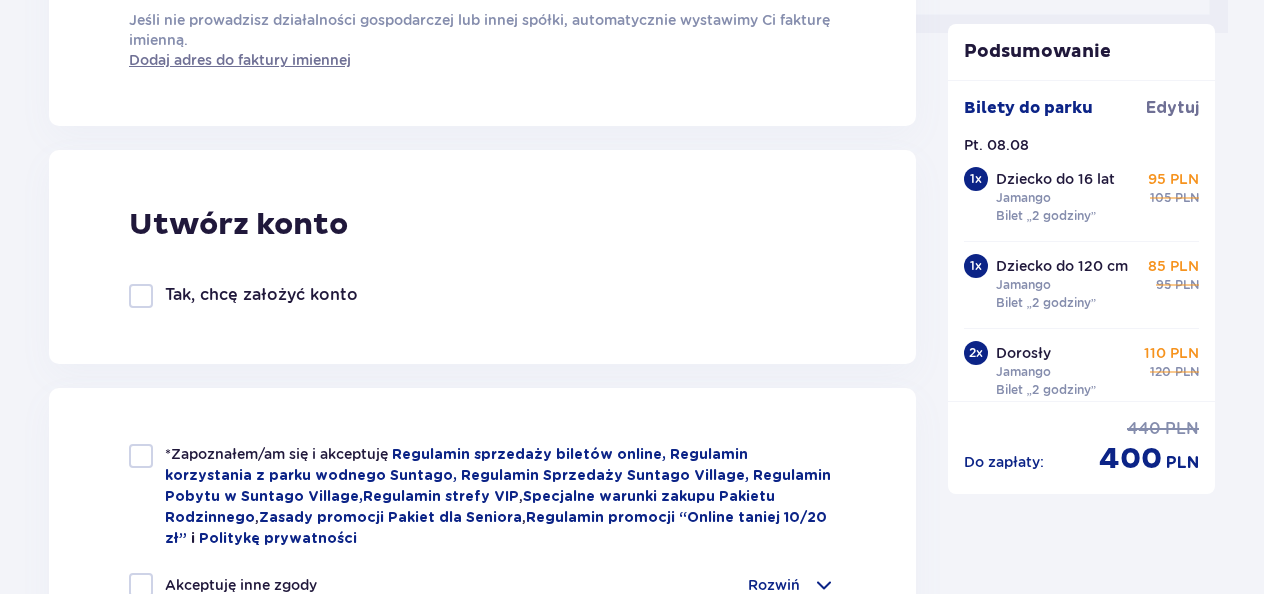 click at bounding box center [141, 296] 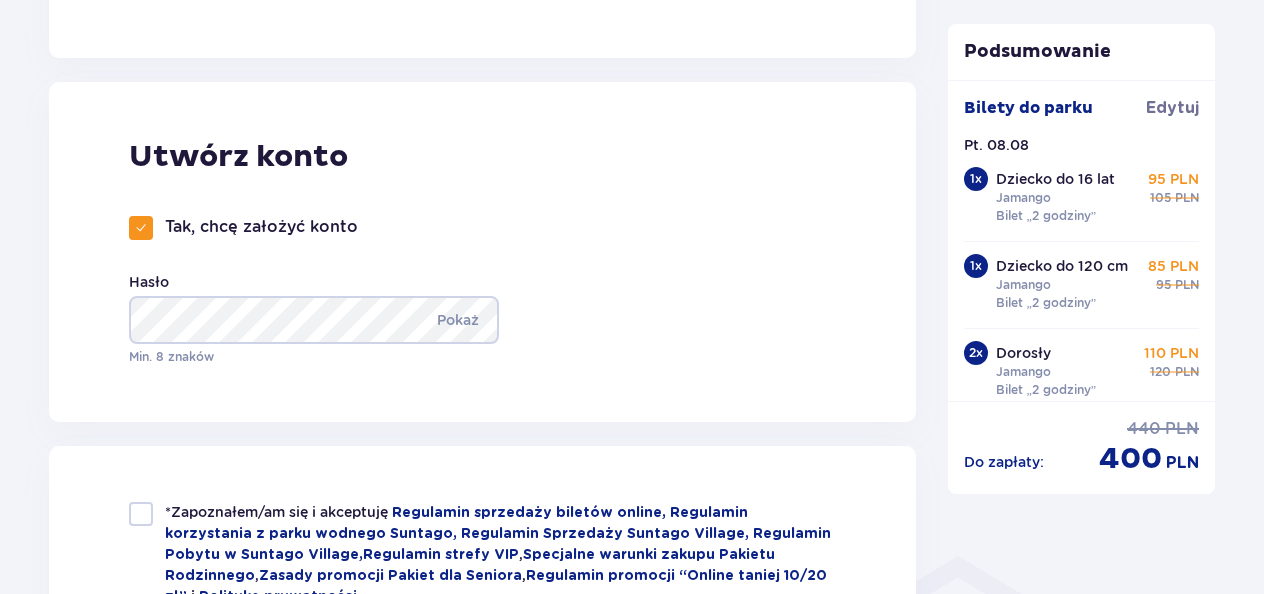 scroll, scrollTop: 1100, scrollLeft: 0, axis: vertical 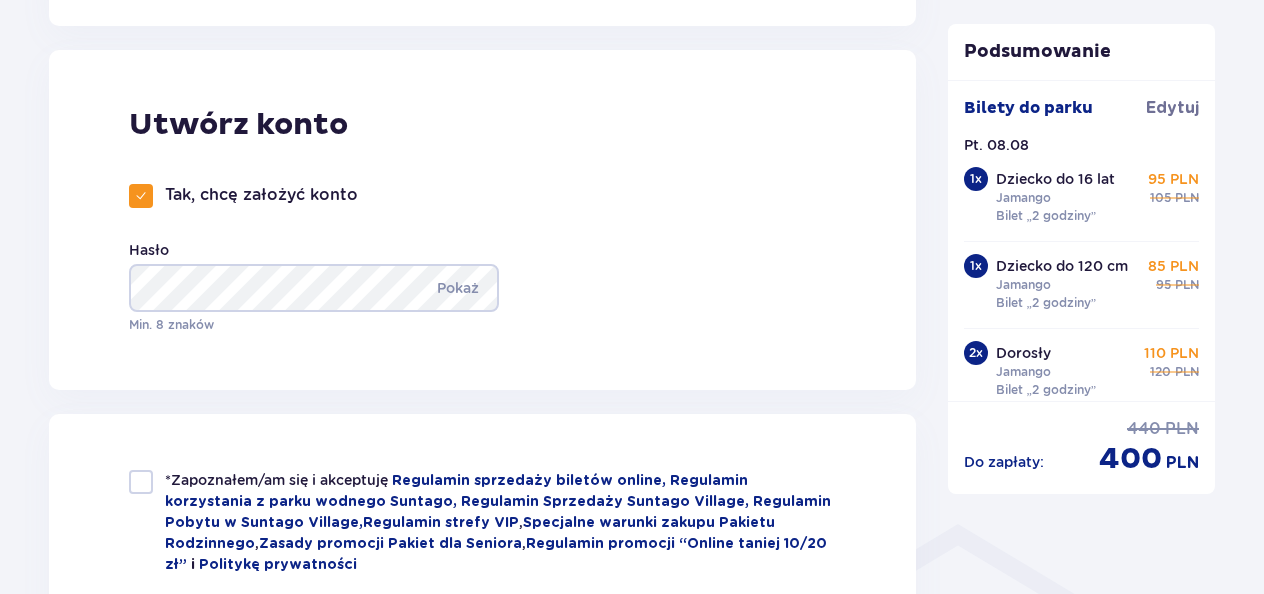 click on "Utwórz konto Tak, chcę założyć konto Hasło Pokaż Min. 8 znaków" at bounding box center (482, 220) 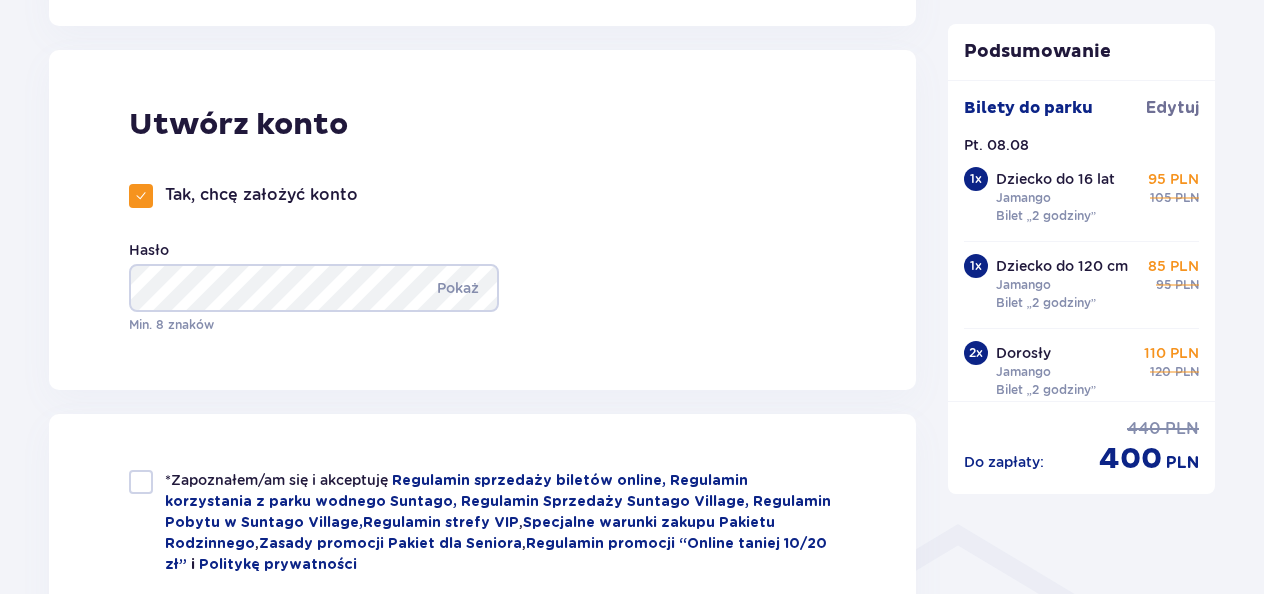 drag, startPoint x: 160, startPoint y: 477, endPoint x: 150, endPoint y: 484, distance: 12.206555 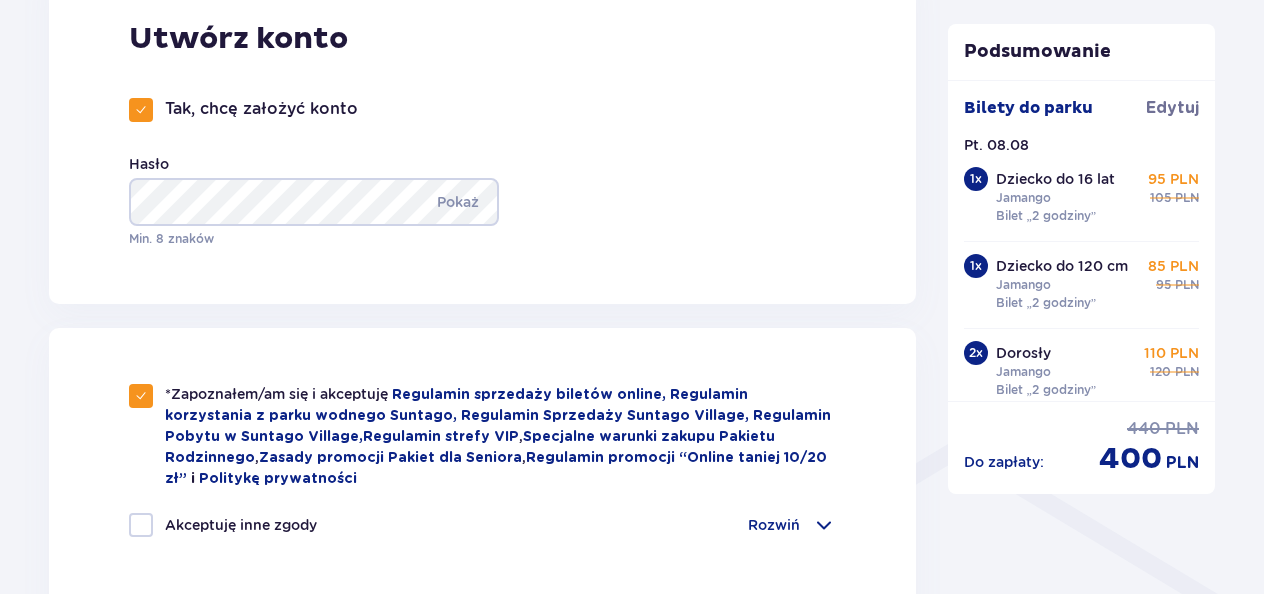 scroll, scrollTop: 1300, scrollLeft: 0, axis: vertical 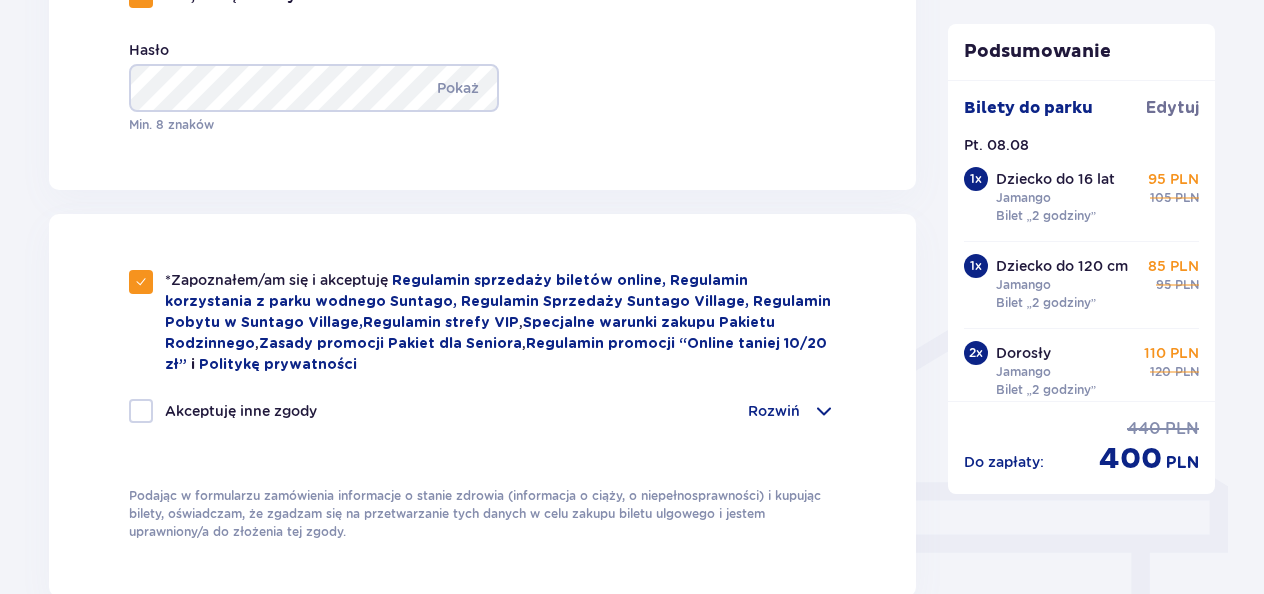 click at bounding box center [141, 411] 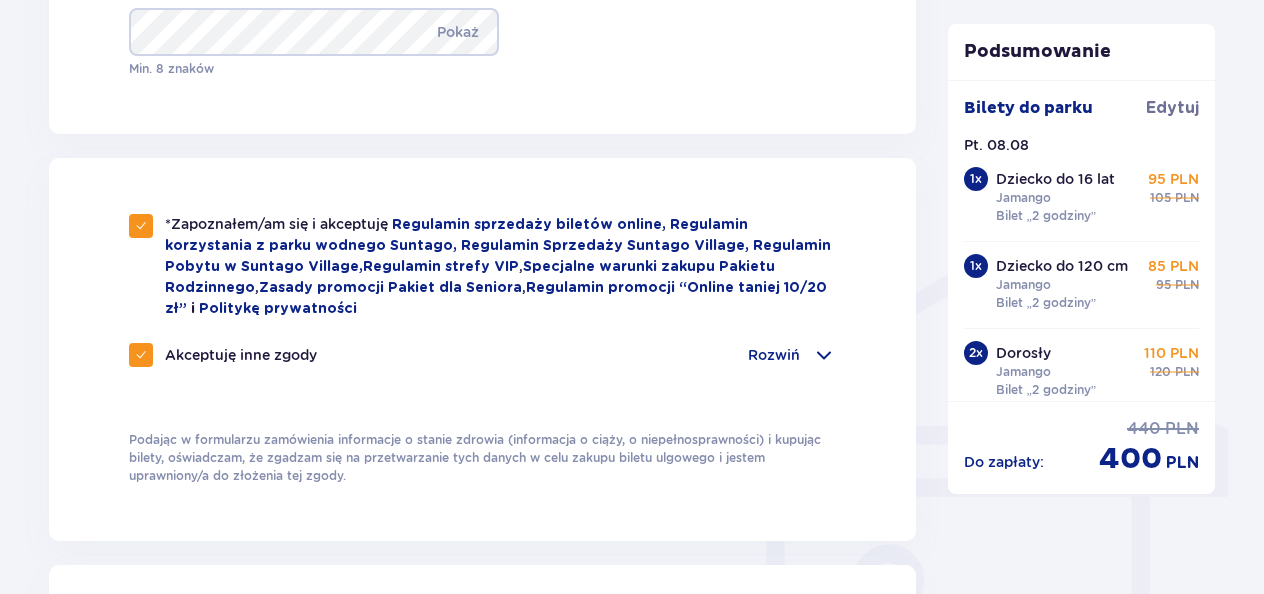 scroll, scrollTop: 1400, scrollLeft: 0, axis: vertical 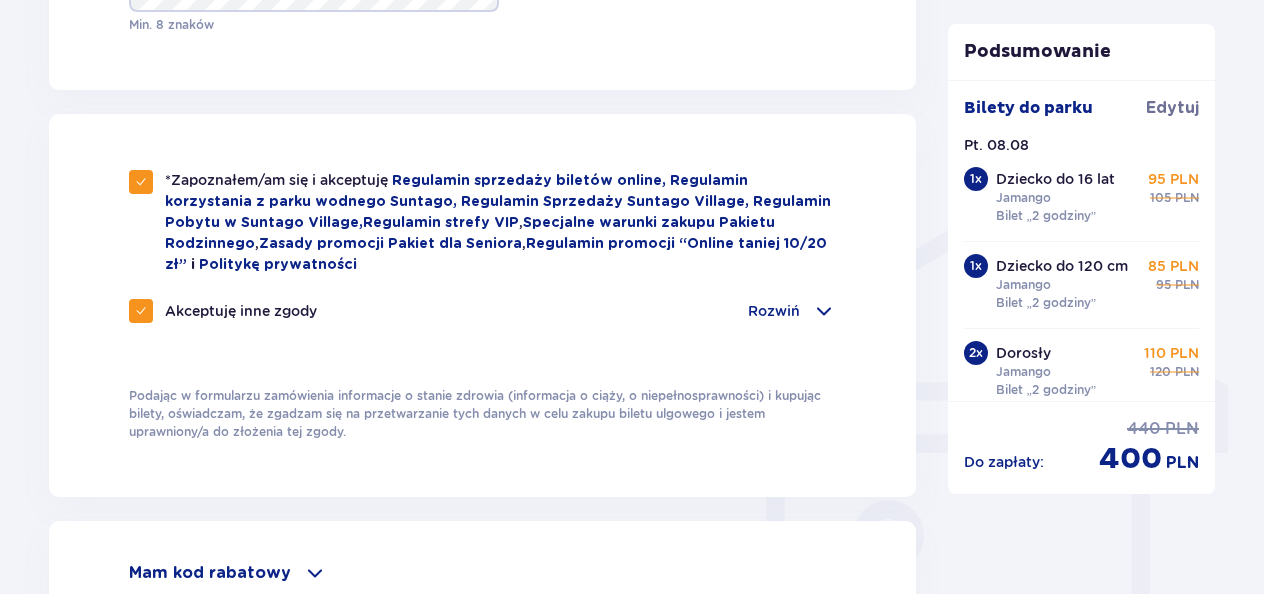 click at bounding box center (824, 311) 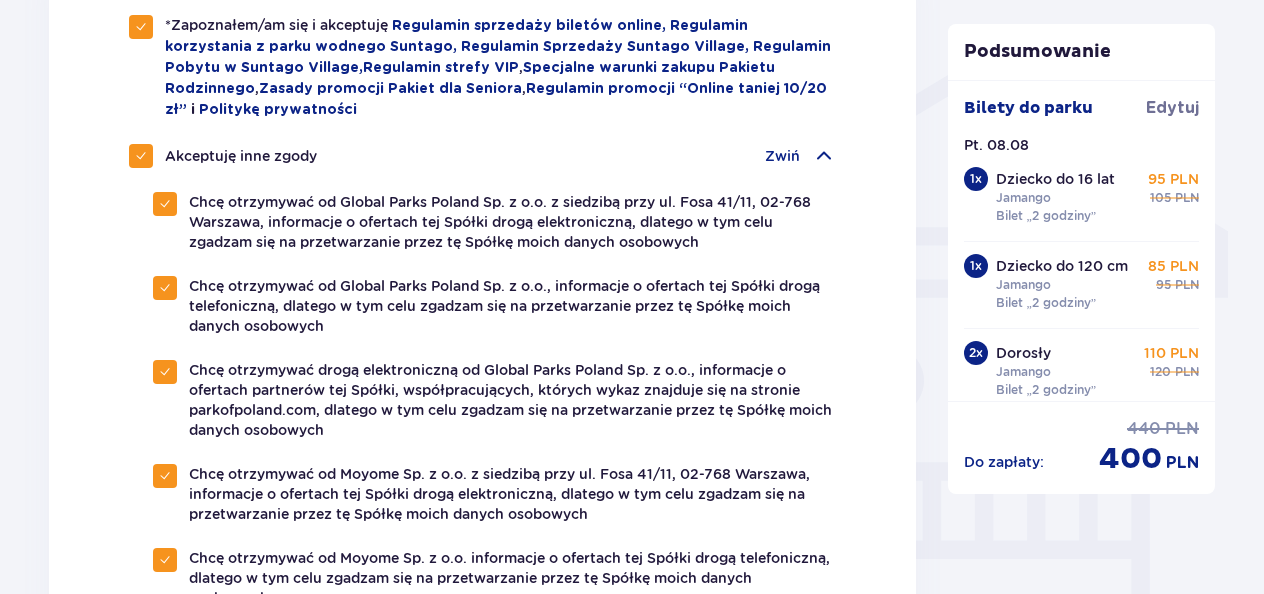 scroll, scrollTop: 1600, scrollLeft: 0, axis: vertical 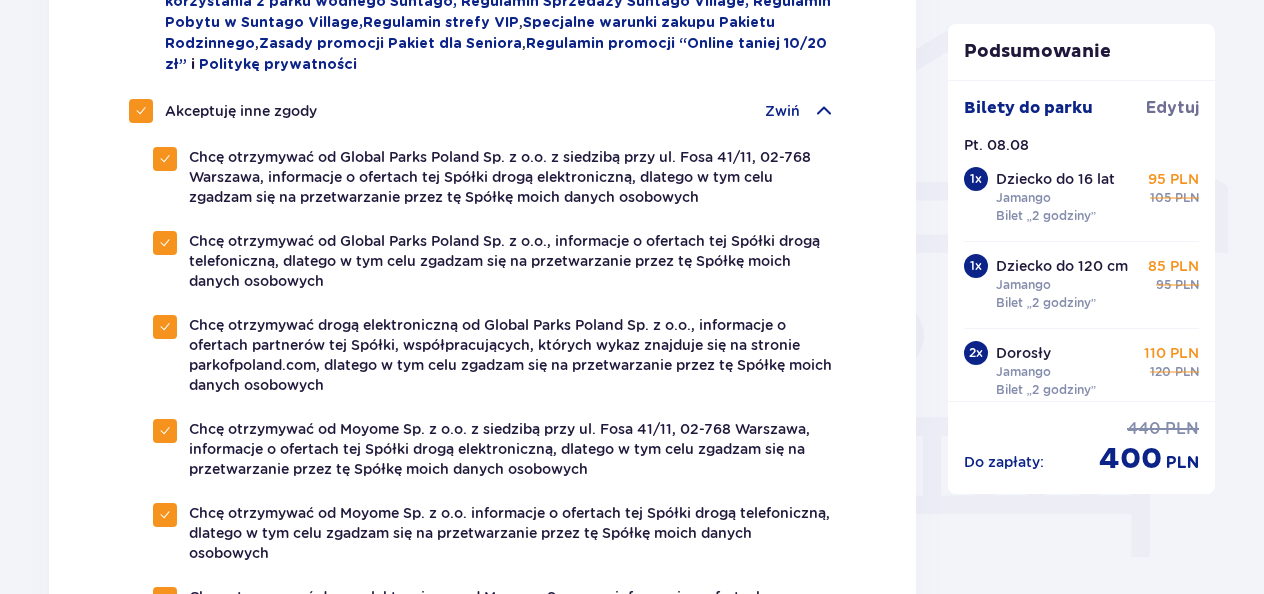 click at bounding box center [141, 111] 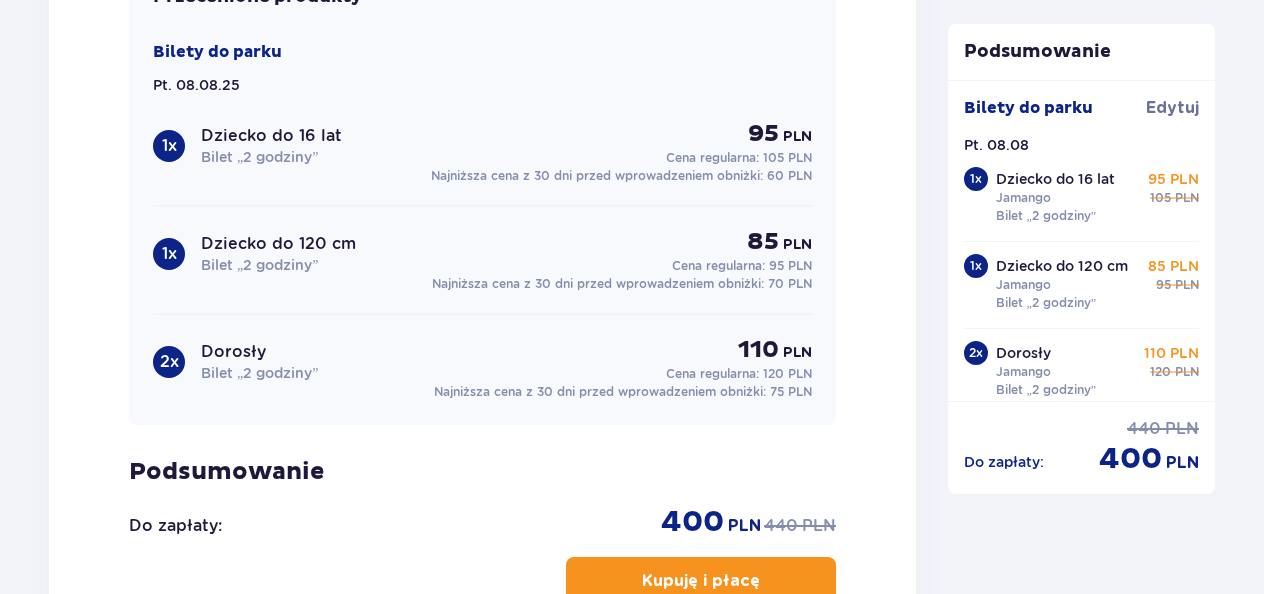 scroll, scrollTop: 2916, scrollLeft: 0, axis: vertical 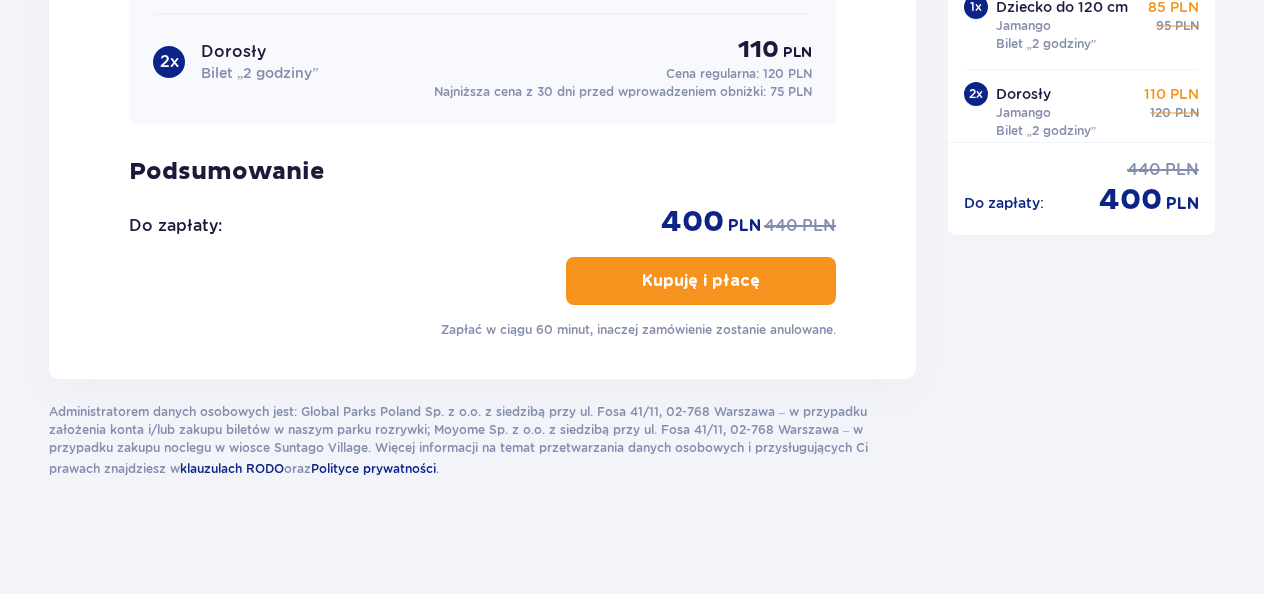 click on "Kupuję i płacę" at bounding box center [701, 281] 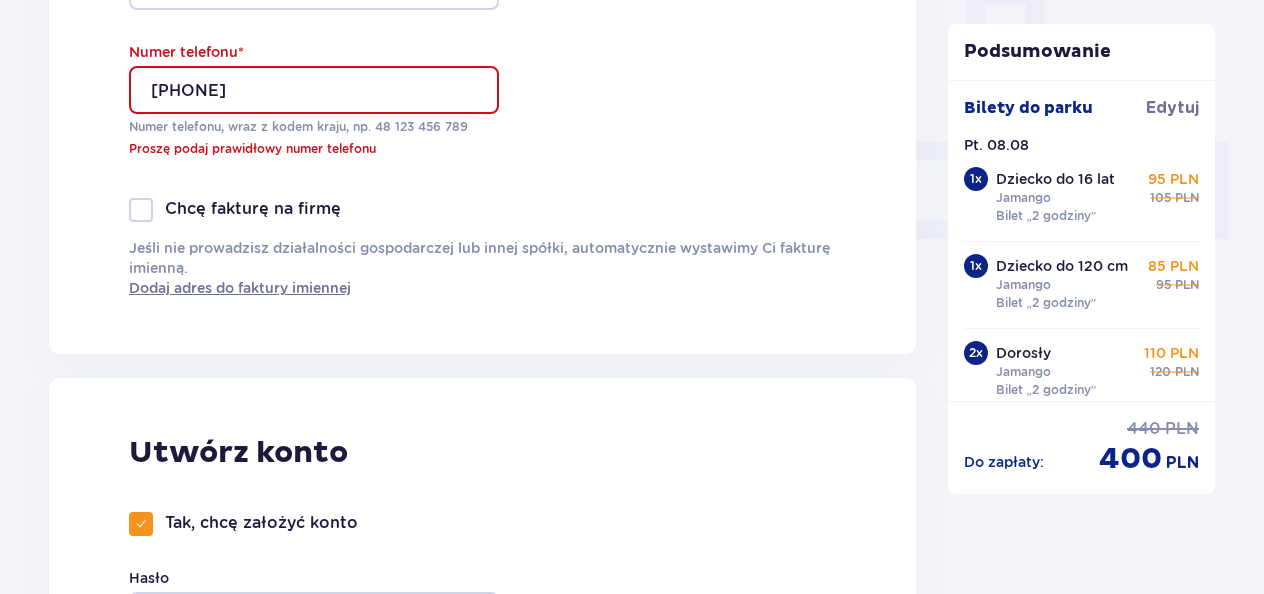 scroll, scrollTop: 760, scrollLeft: 0, axis: vertical 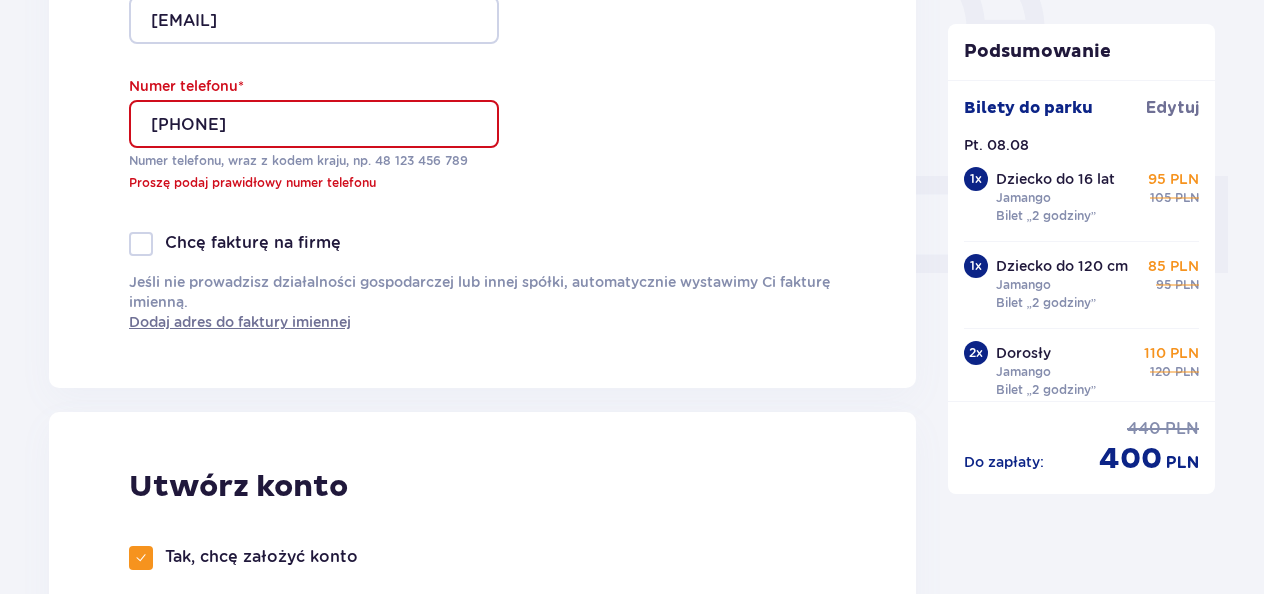 click on "5087449595" at bounding box center [314, 124] 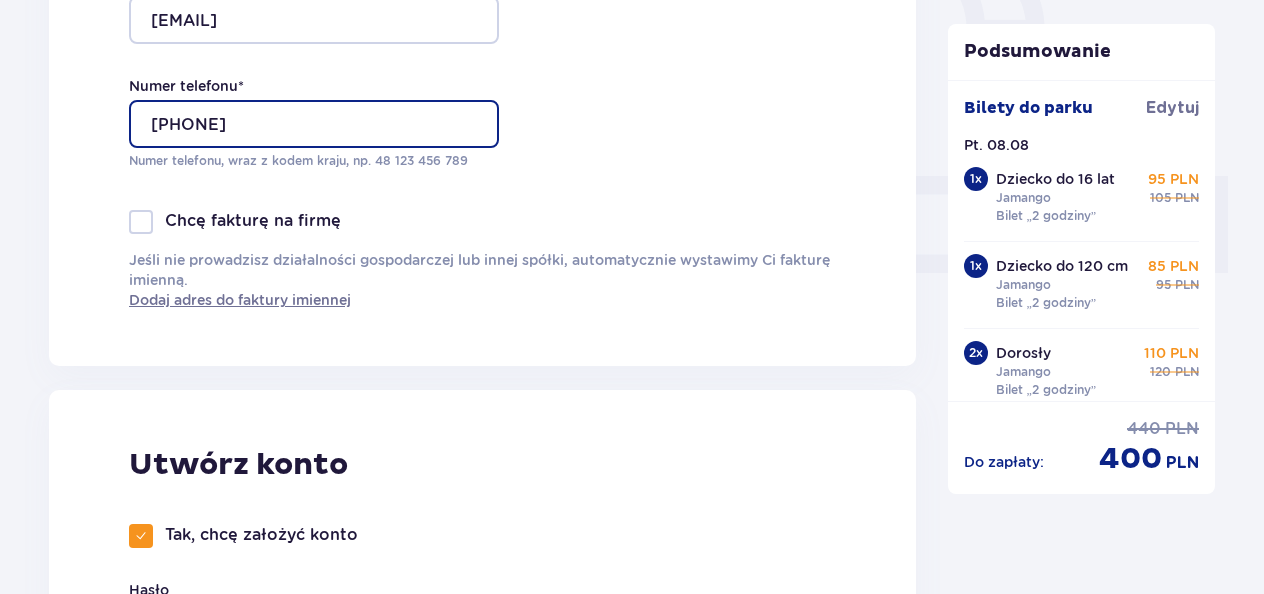 type on "508744595" 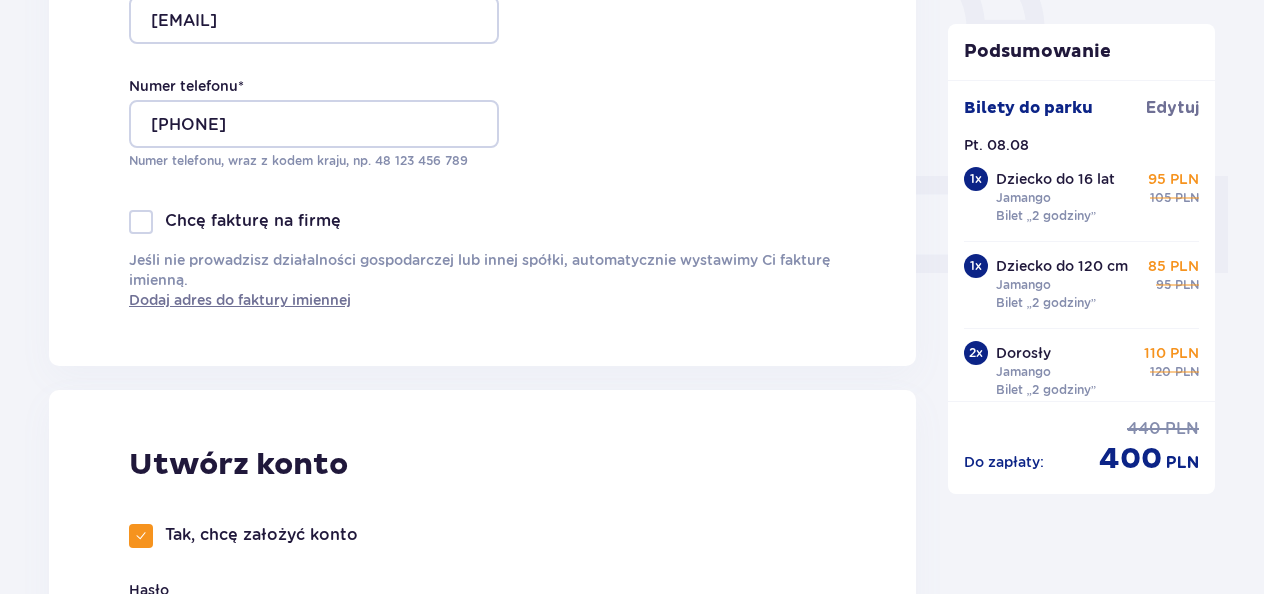 click on "Dane kontaktowe Imię * Joanna Nazwisko * Wieczerzak Adres e-mail * asik_81@wp.pl Potwierdź adres e-mail * asik_81@wp.pl Numer telefonu * 508744595 Numer telefonu, wraz z kodem kraju, np. 48 ​123 ​456 ​789 Chcę fakturę na firmę Jeśli nie prowadzisz działalności gospodarczej lub innej spółki, automatycznie wystawimy Ci fakturę imienną. Dodaj adres do faktury imiennej" at bounding box center (482, -54) 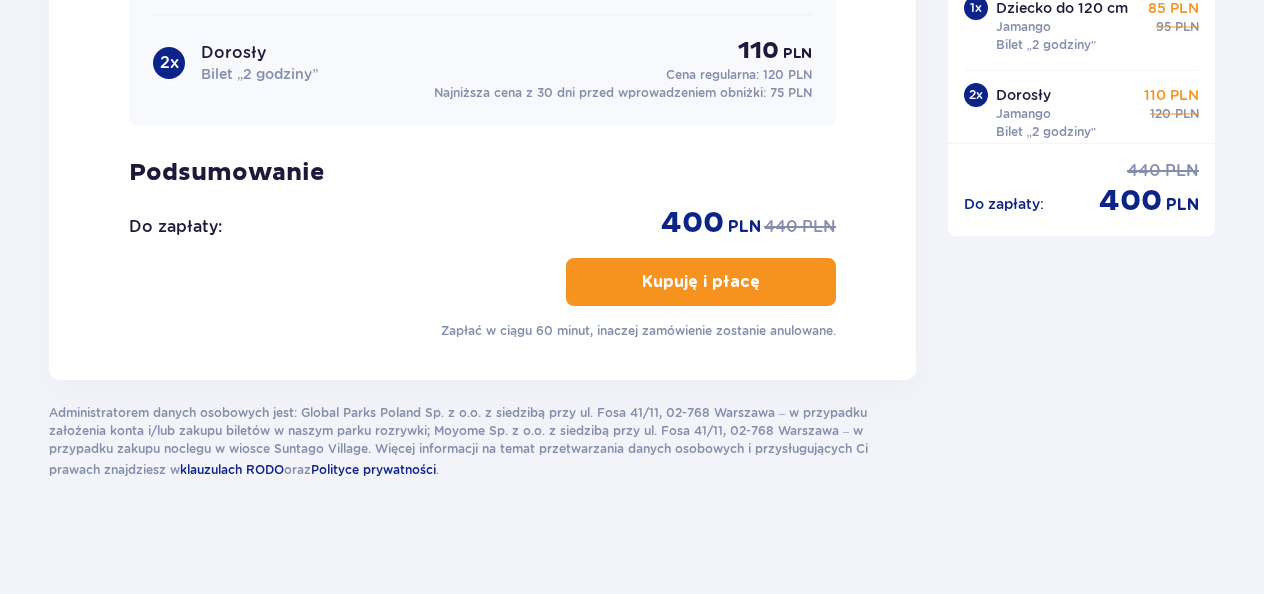 scroll, scrollTop: 2916, scrollLeft: 0, axis: vertical 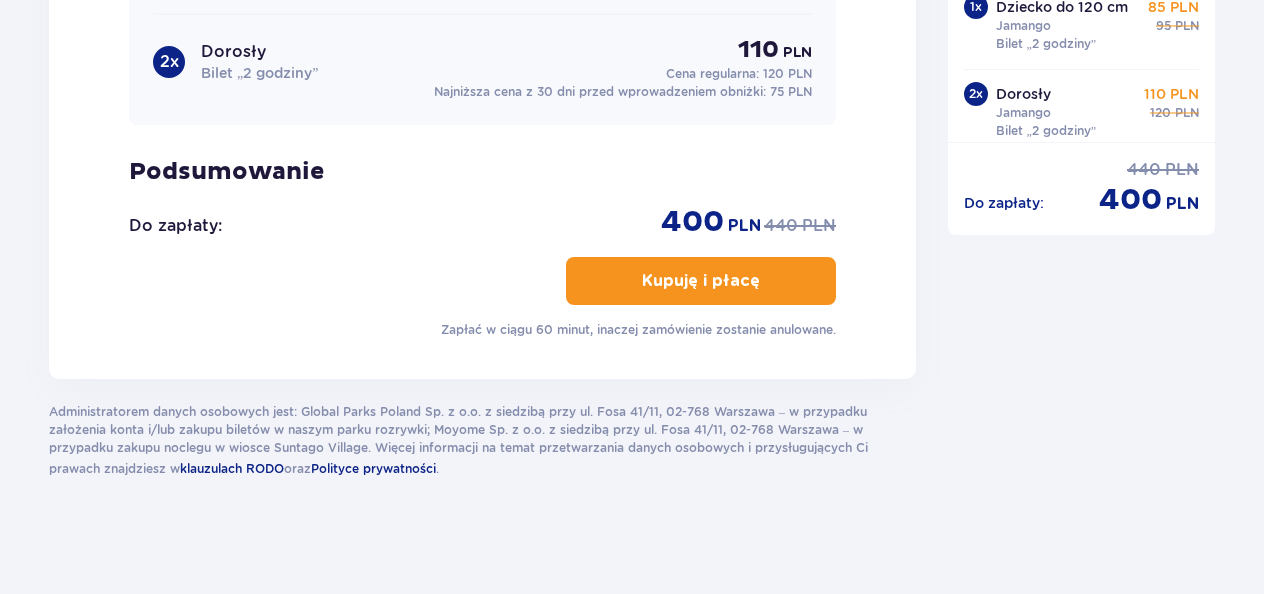 click on "Kupuję i płacę" at bounding box center (701, 281) 